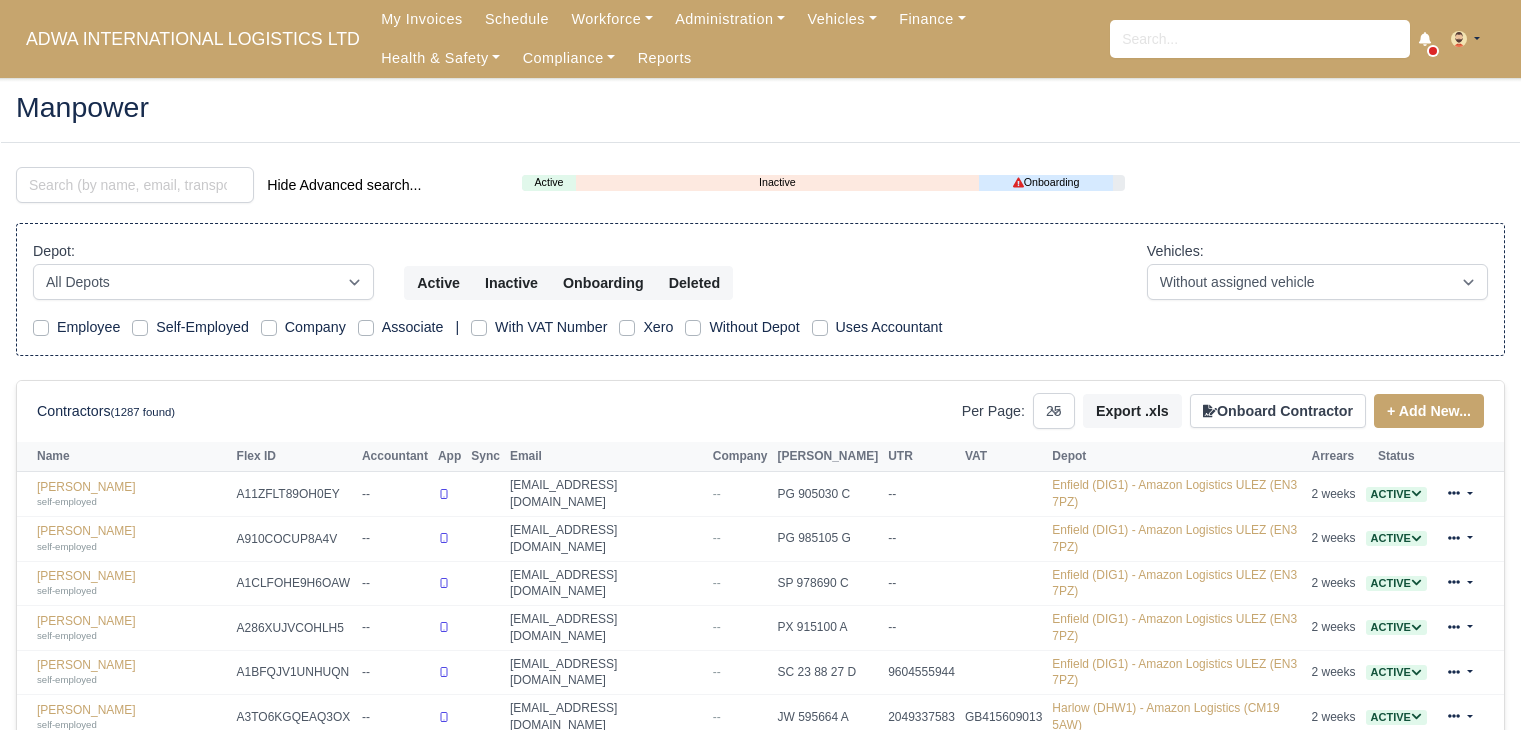 select on "25" 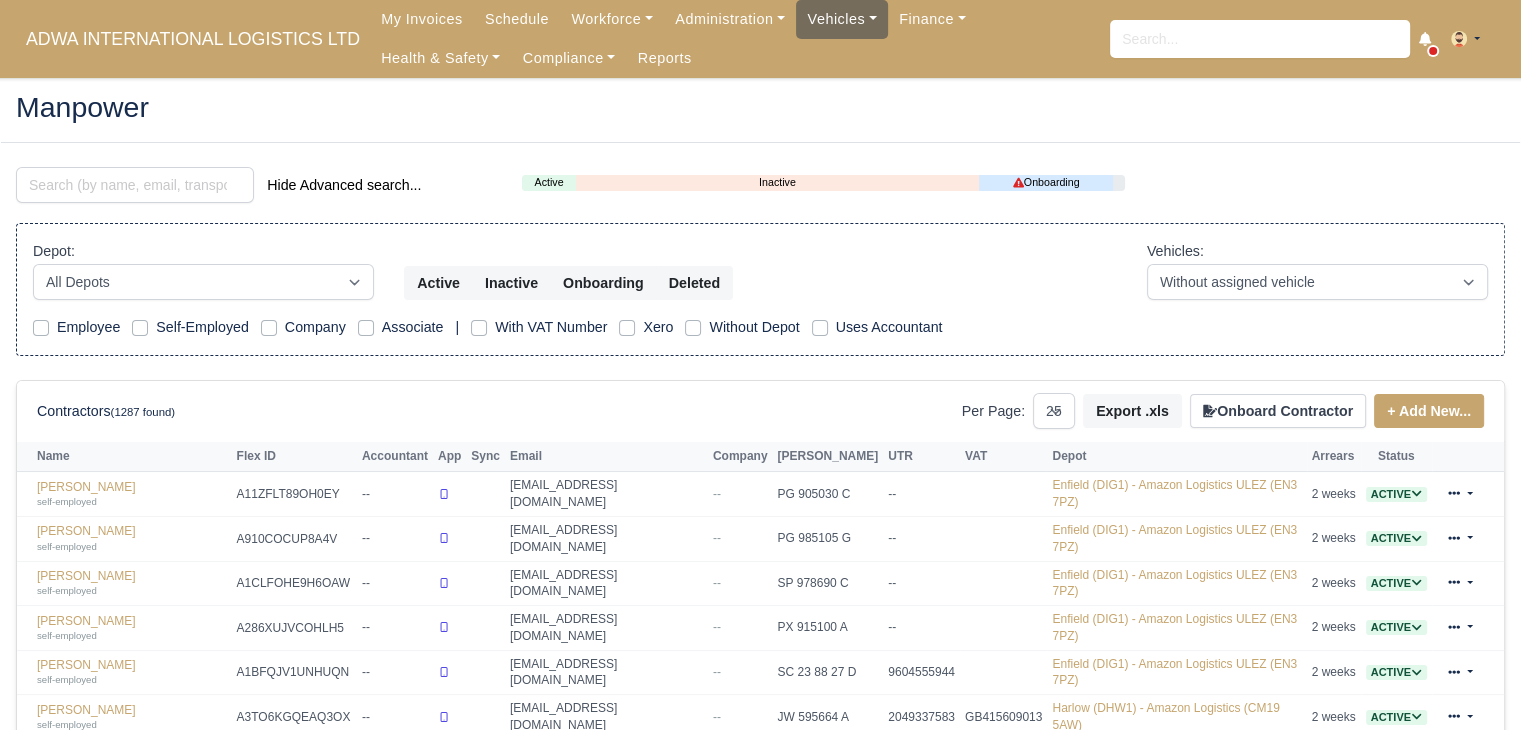 click on "Vehicles" at bounding box center [842, 19] 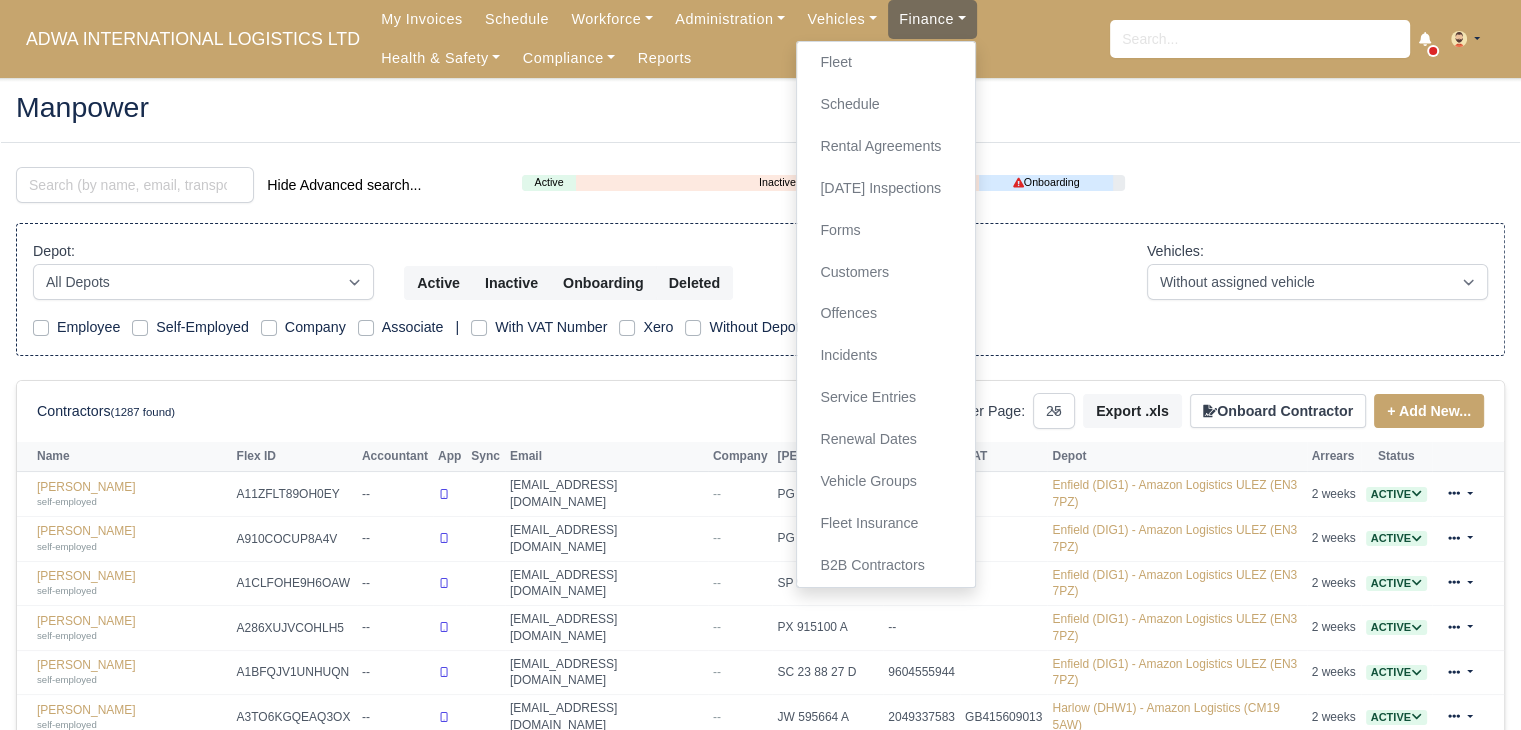 click on "Finance" at bounding box center (932, 19) 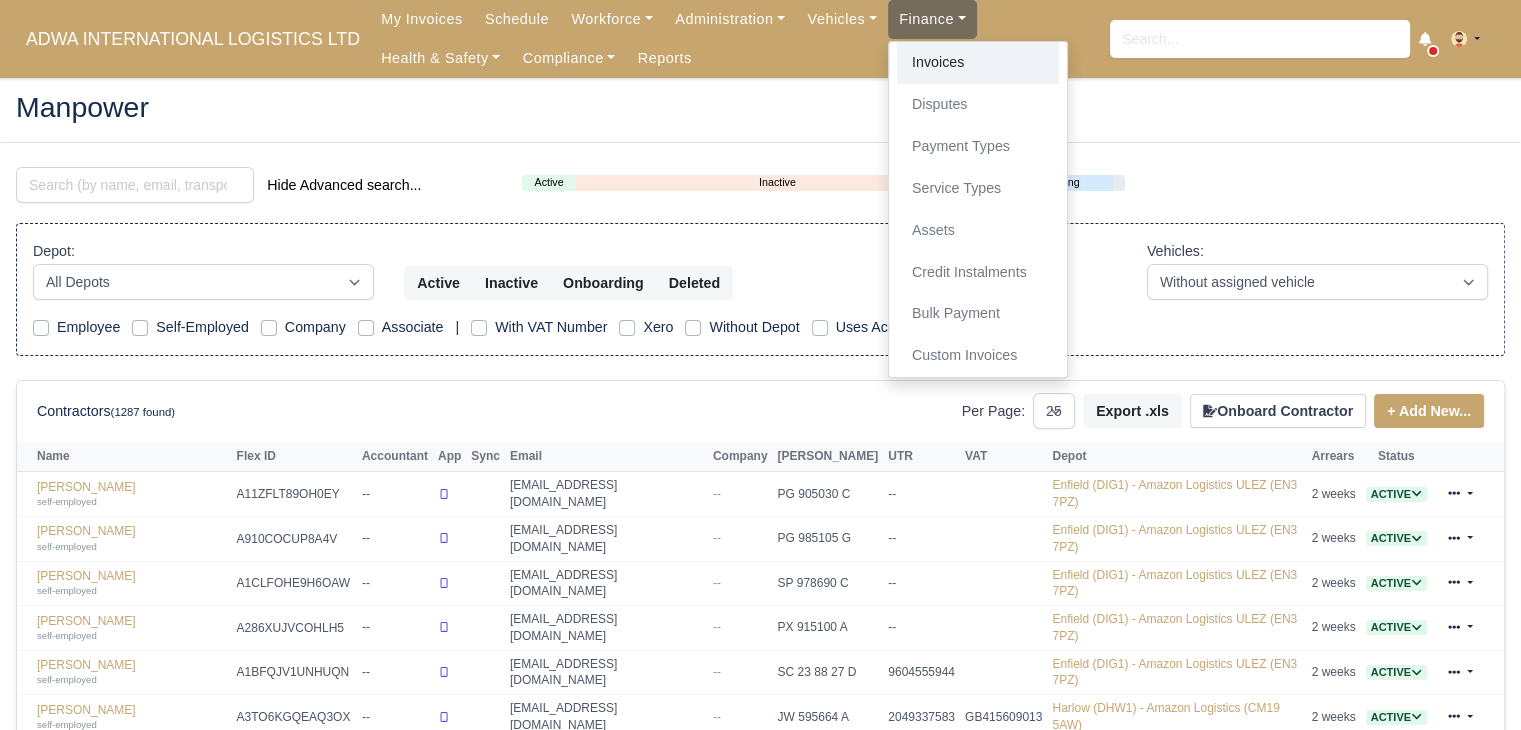 click on "Invoices" at bounding box center [978, 63] 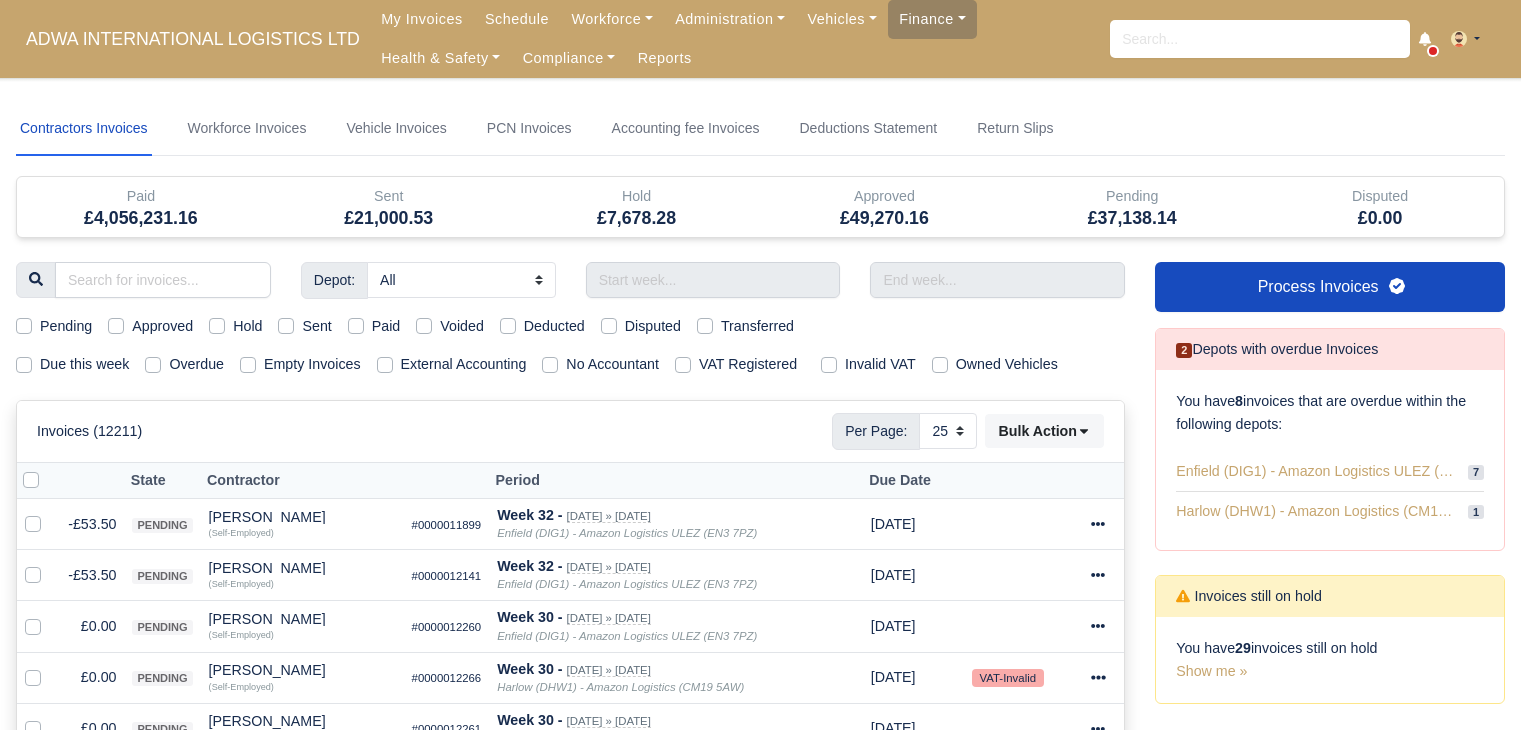 select on "25" 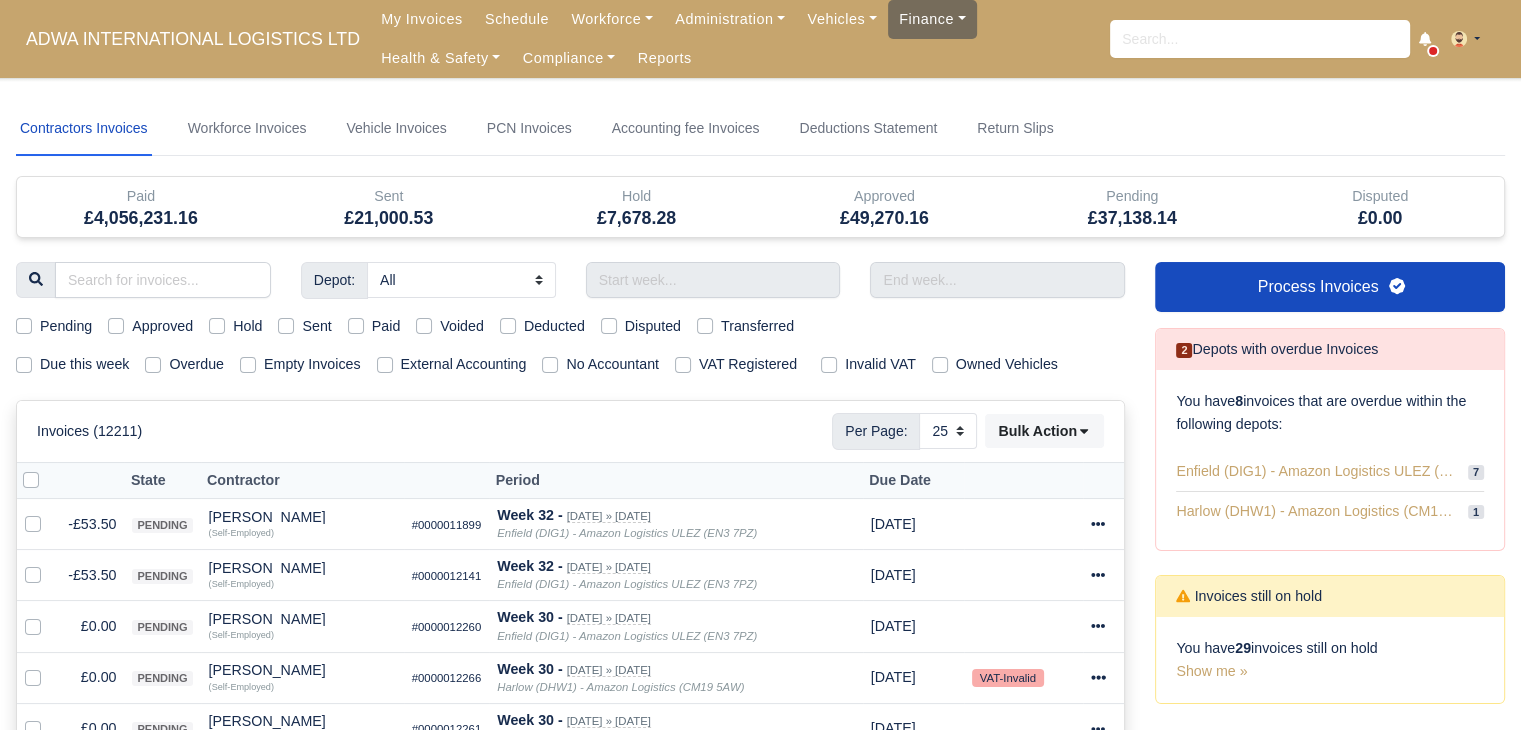 click on "Finance" at bounding box center [932, 19] 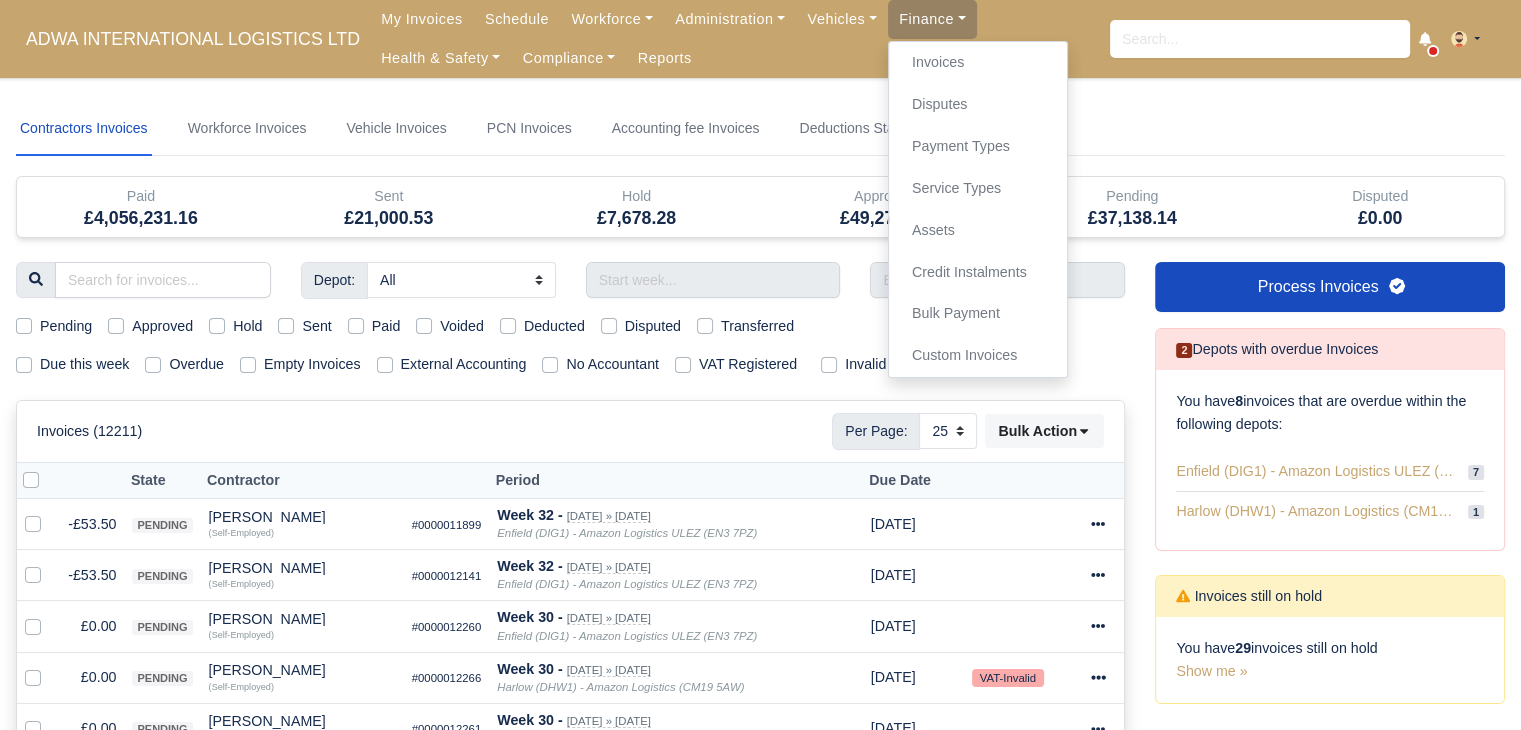 click on "ADWA INTERNATIONAL LOGISTICS LTD
My Invoices Schedule Workforce Manpower Expiring Documents Leave Requests Daily Attendance Daily Timesheet Onboardings Feedback Administration Depots Operating Centres Management Schedule Tasks Tasks Metrics Vehicles Fleet Schedule Rental Agreements [DATE] Inspections Forms Customers Offences Incidents Service Entries Renewal Dates Vehicle Groups Fleet Insurance B2B Contractors Finance Invoices Disputes Payment Types Service Types Assets Credit Instalments Bulk Payment Custom Invoices Health & Safety Vehicle Inspections Support Portal Incidents Compliance Compliance Dashboard E-Sign Documents Communication Center Trainings Reports
×" at bounding box center (760, 365) 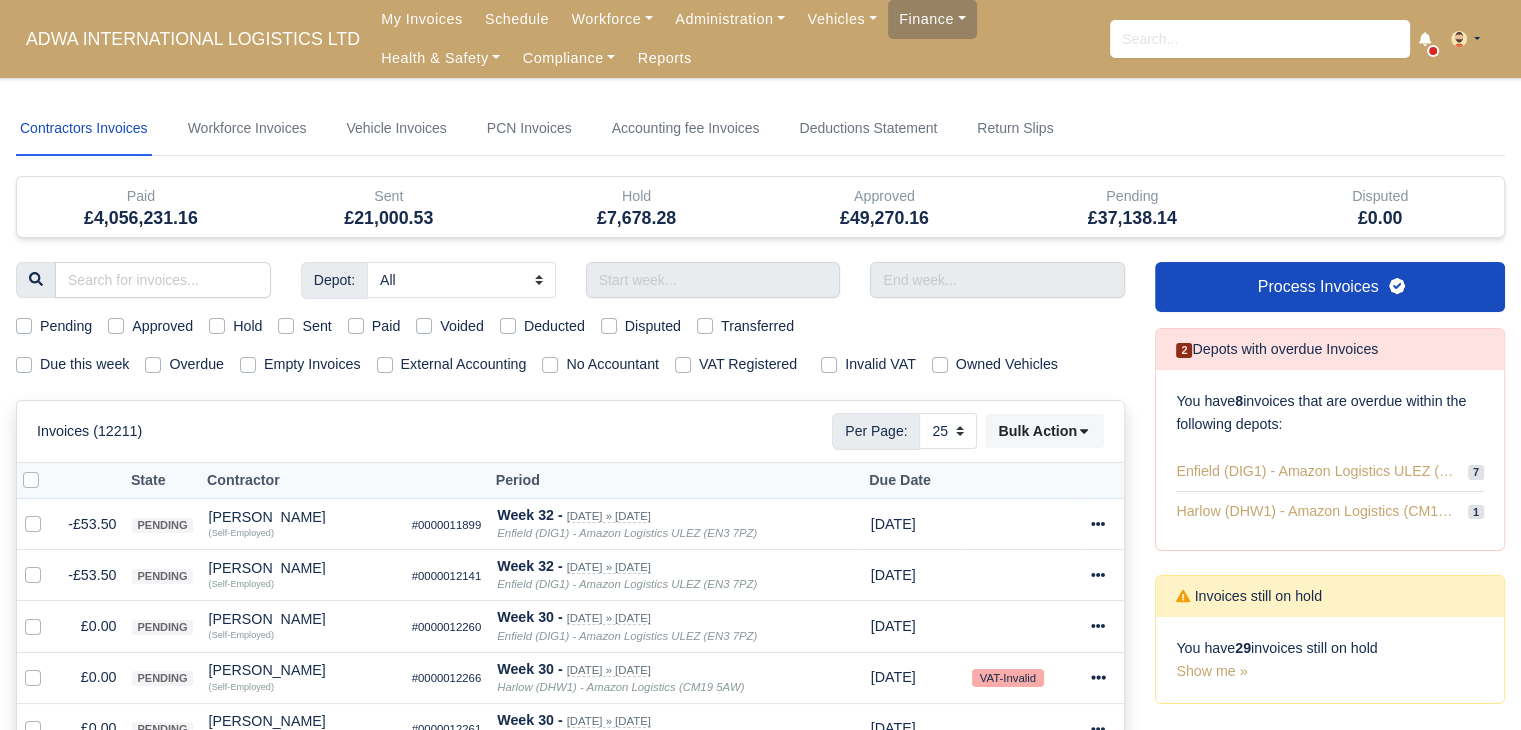 click on "Due this week" at bounding box center [84, 364] 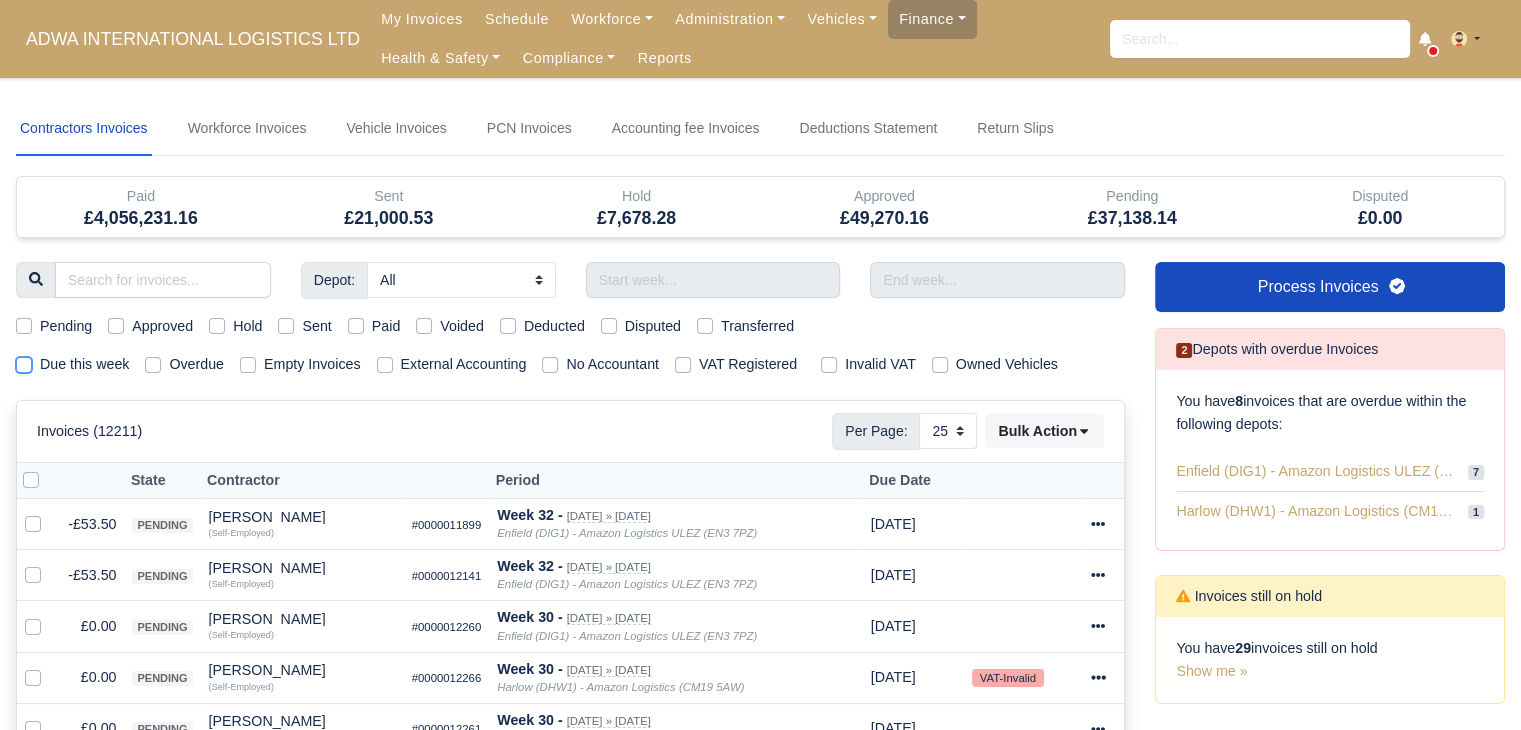 click on "Due this week" at bounding box center (24, 361) 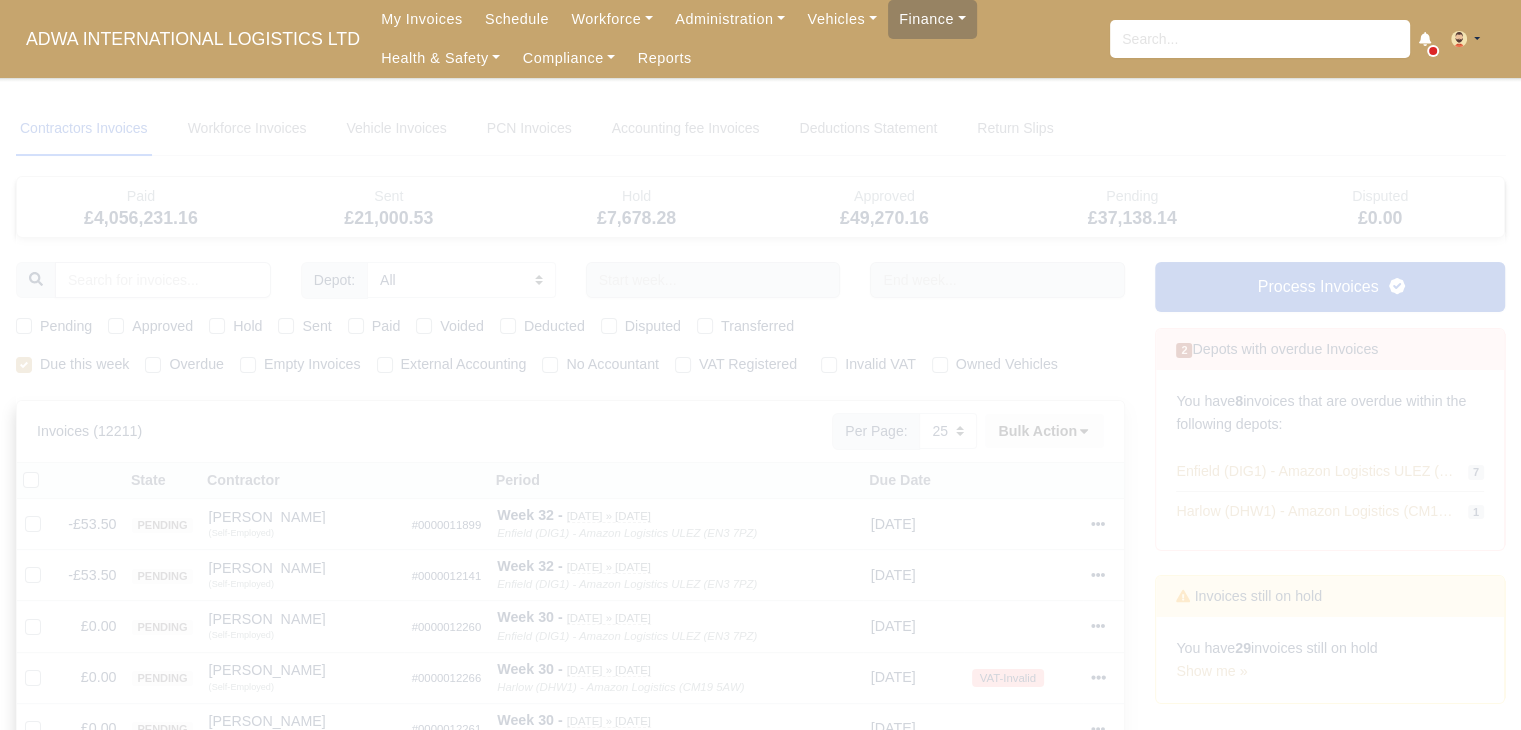 type 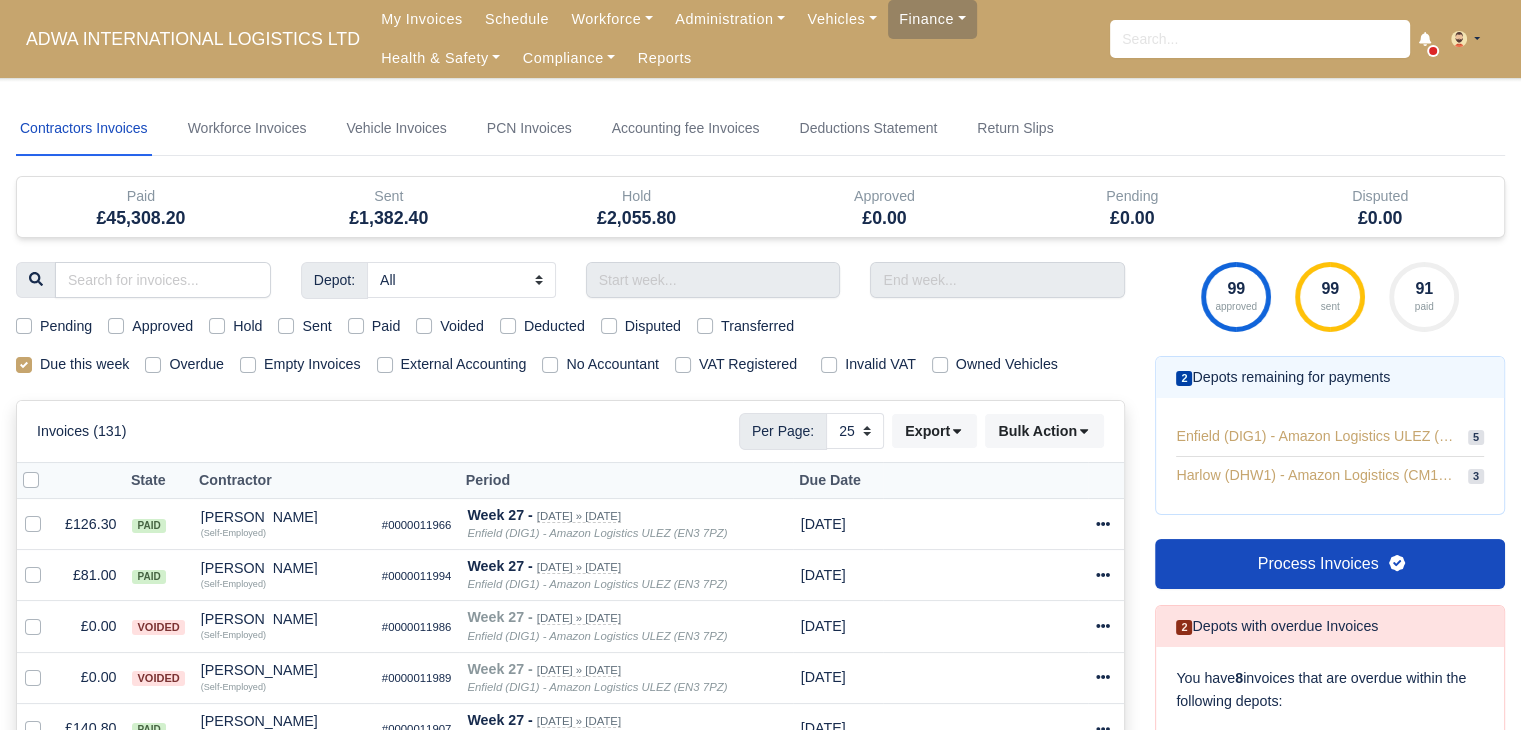 click on "Due this week" at bounding box center (84, 364) 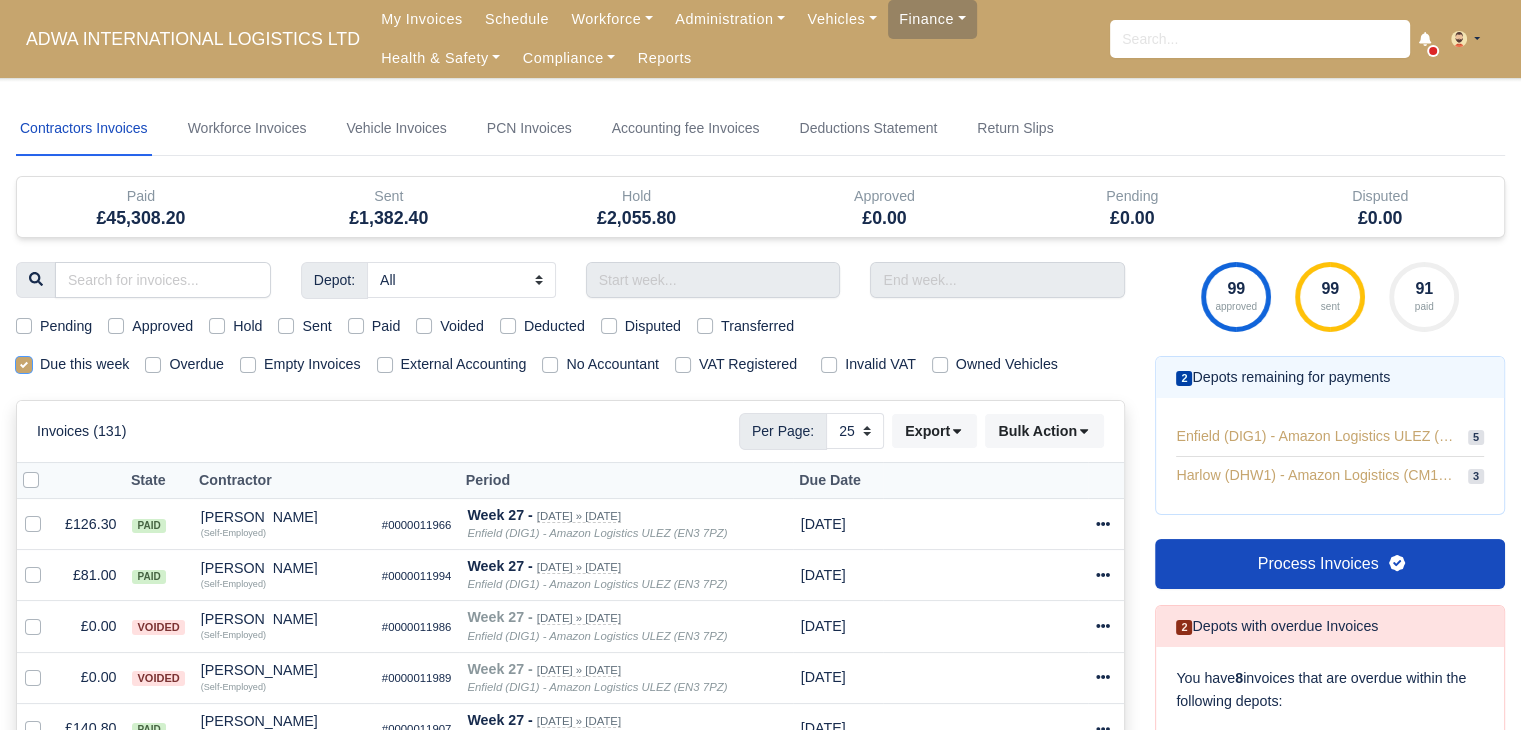 click on "Due this week" at bounding box center (24, 361) 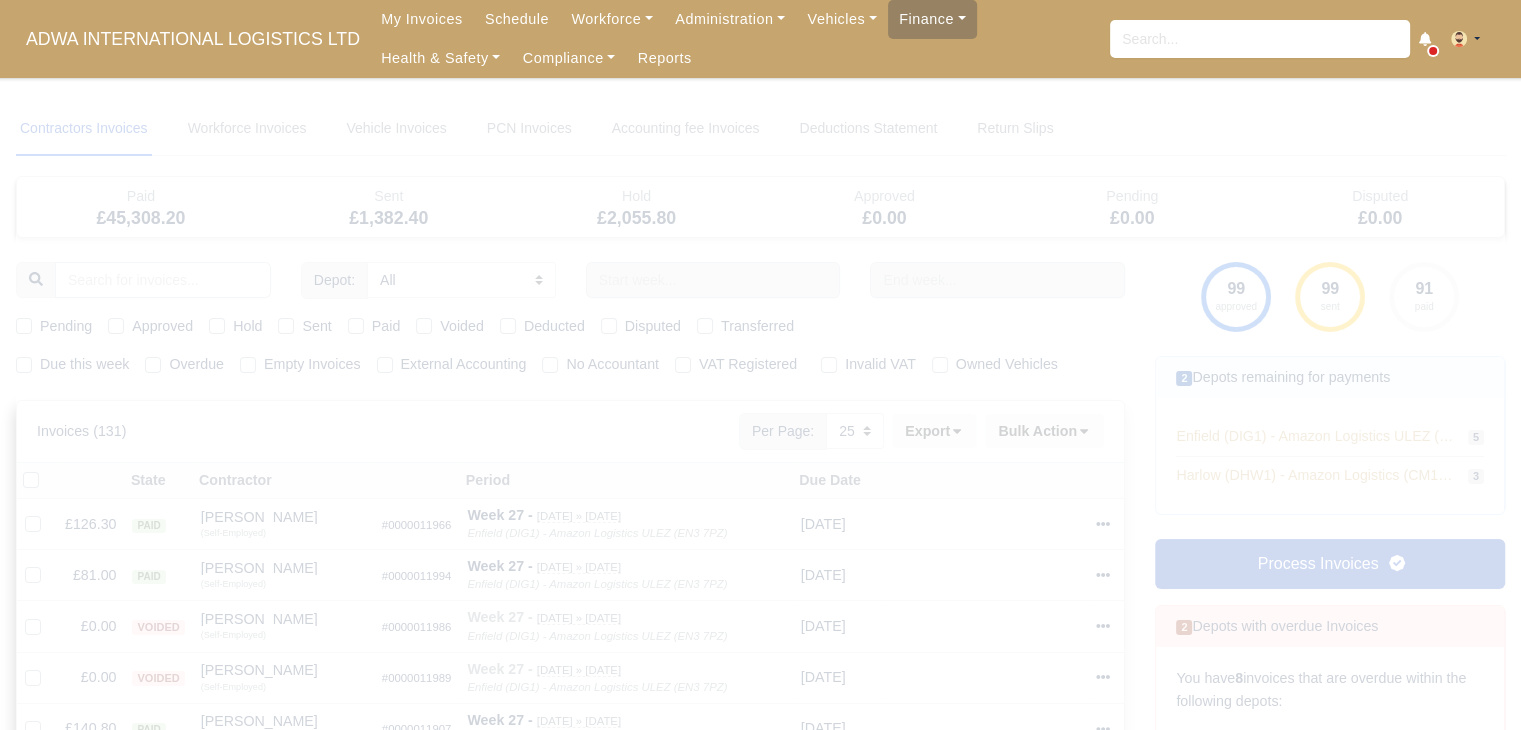 click at bounding box center (760, 1057) 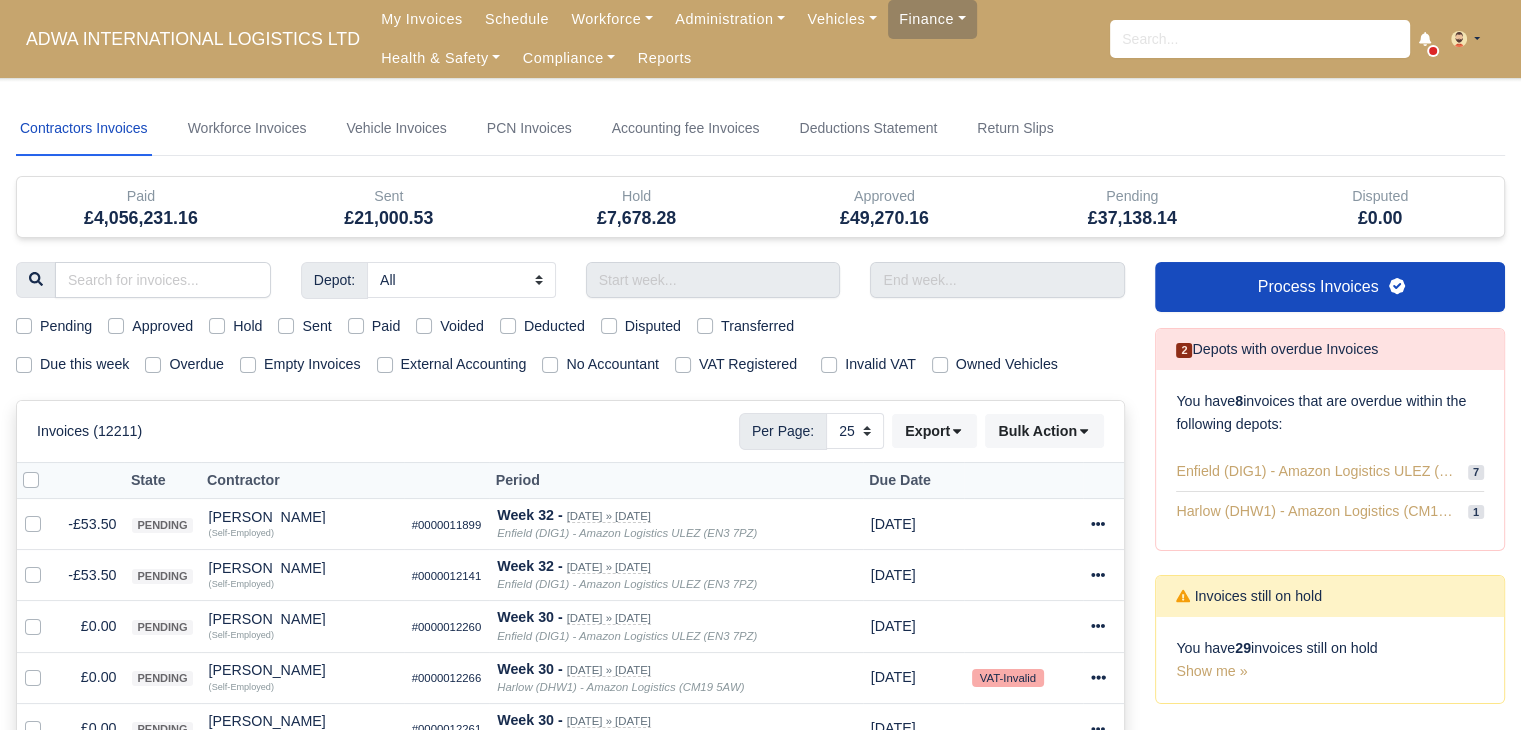 click on "Hold" at bounding box center (247, 326) 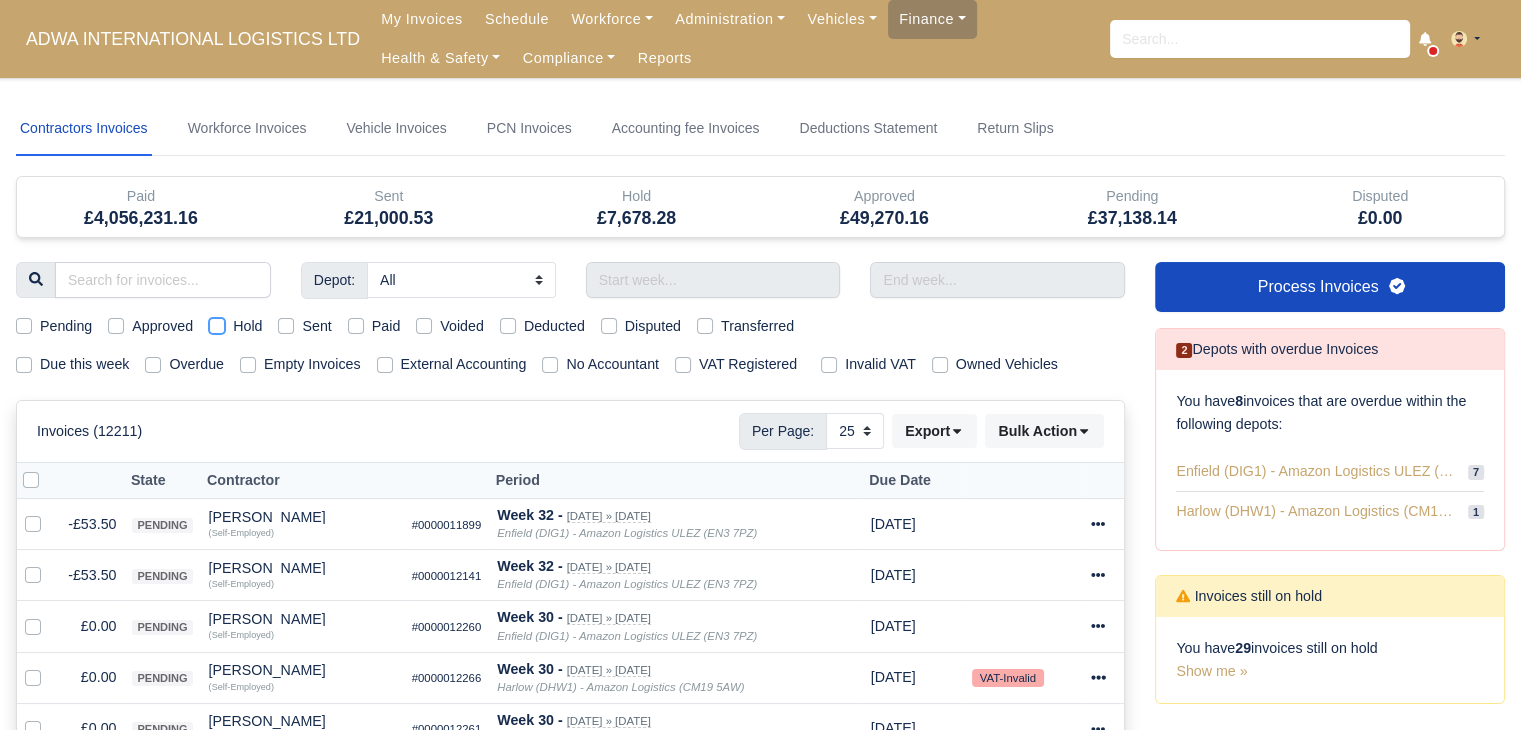 click on "Hold" at bounding box center (217, 323) 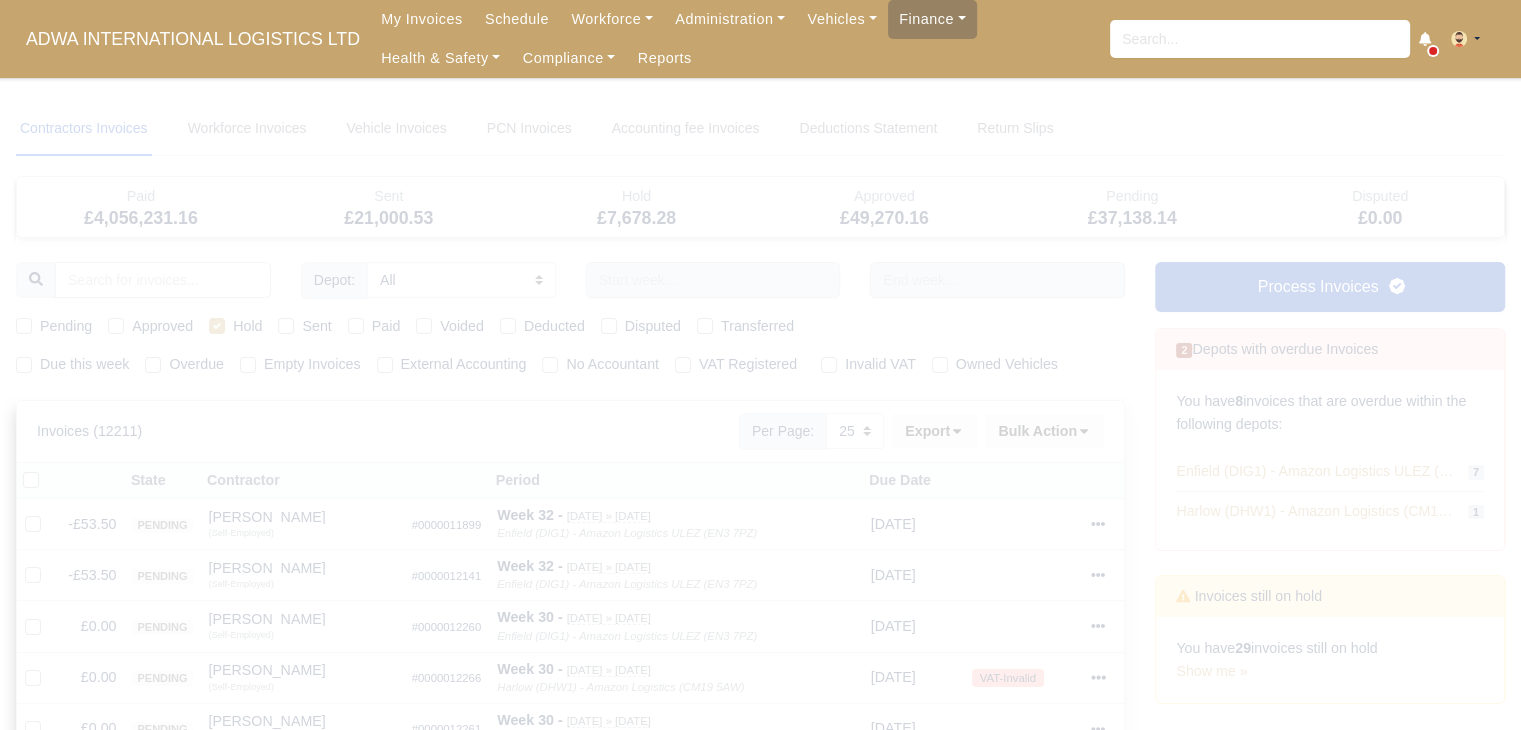 type 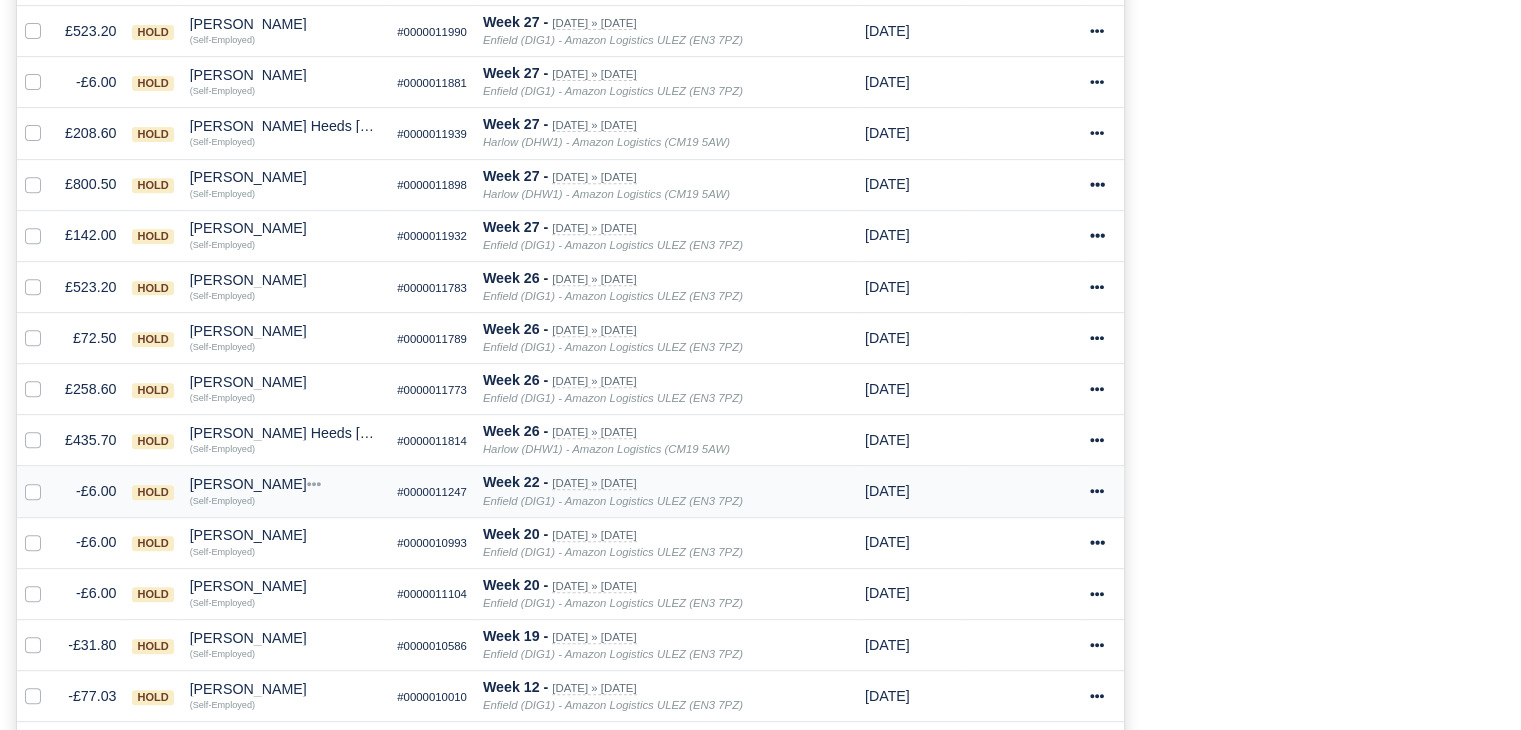 scroll, scrollTop: 700, scrollLeft: 0, axis: vertical 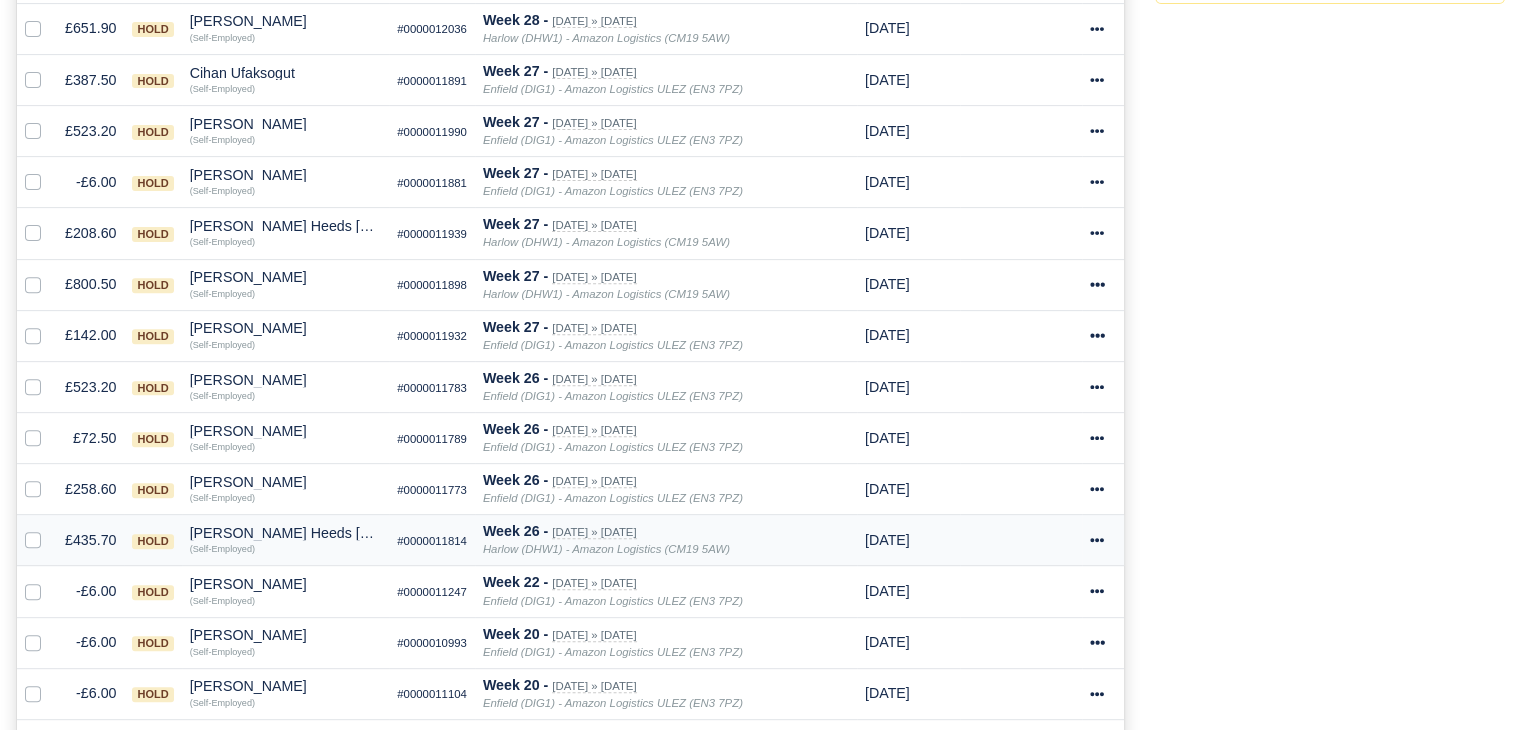 click on "[PERSON_NAME]  Heeds [PERSON_NAME]" at bounding box center (286, 533) 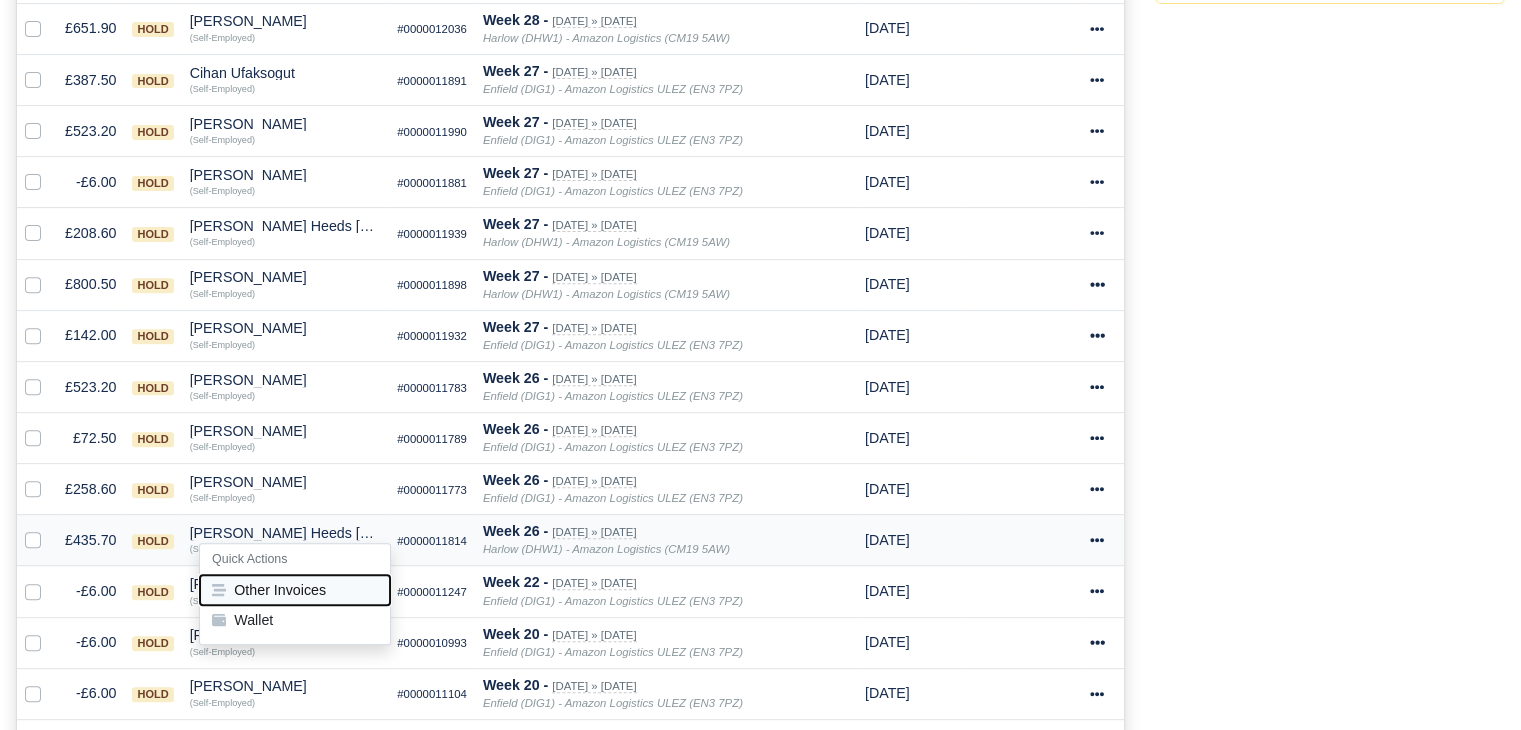 click on "Other Invoices" at bounding box center (295, 590) 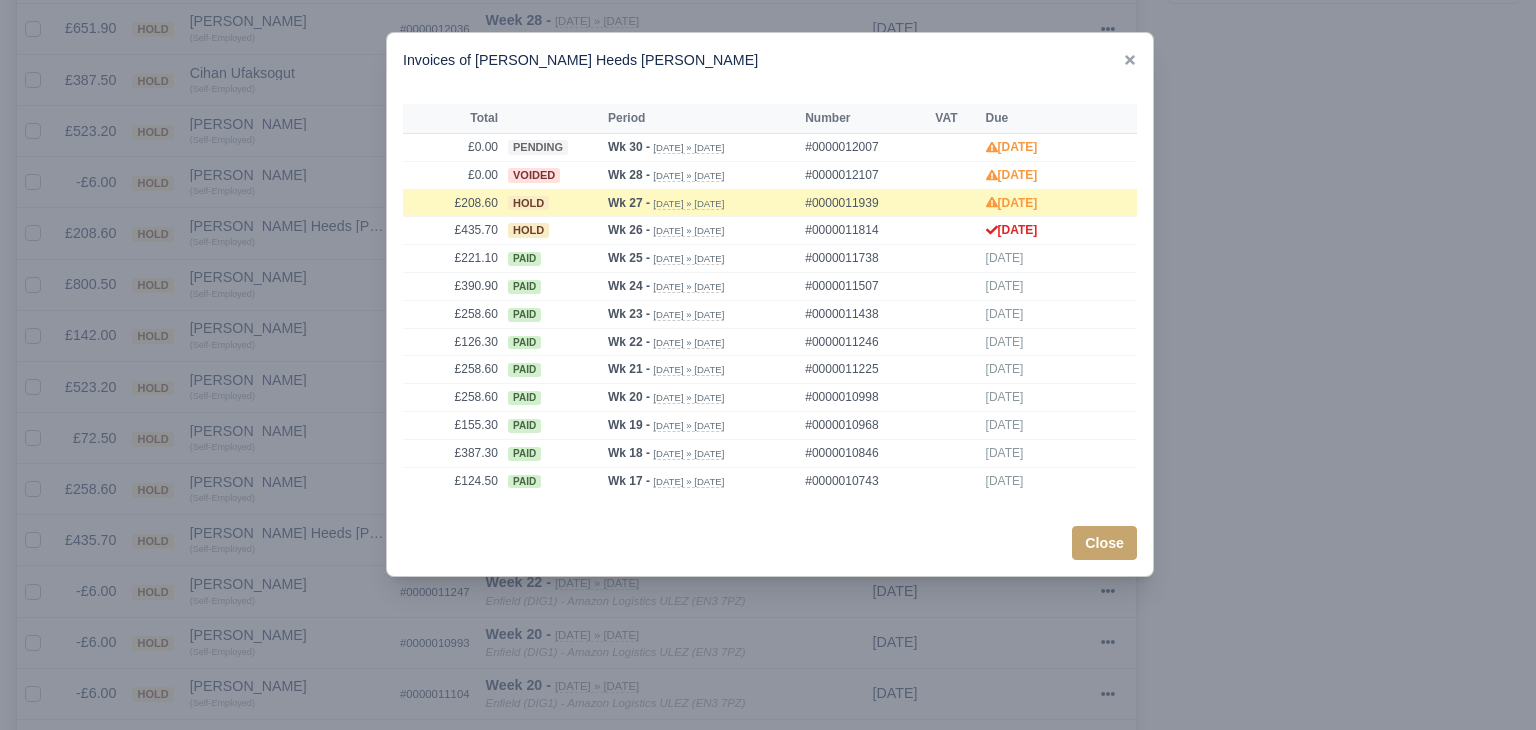 click at bounding box center (768, 365) 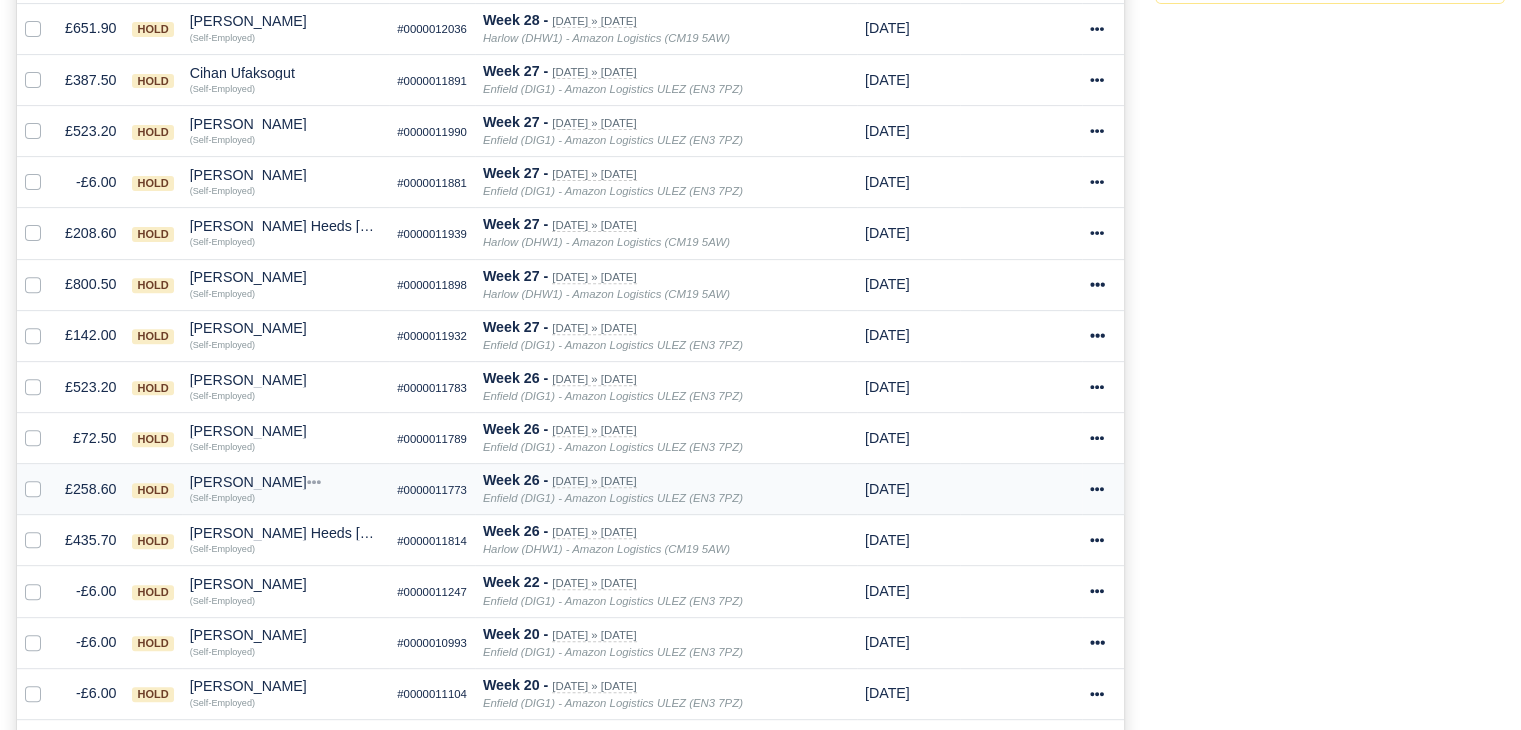 click on "[PERSON_NAME]" at bounding box center [286, 482] 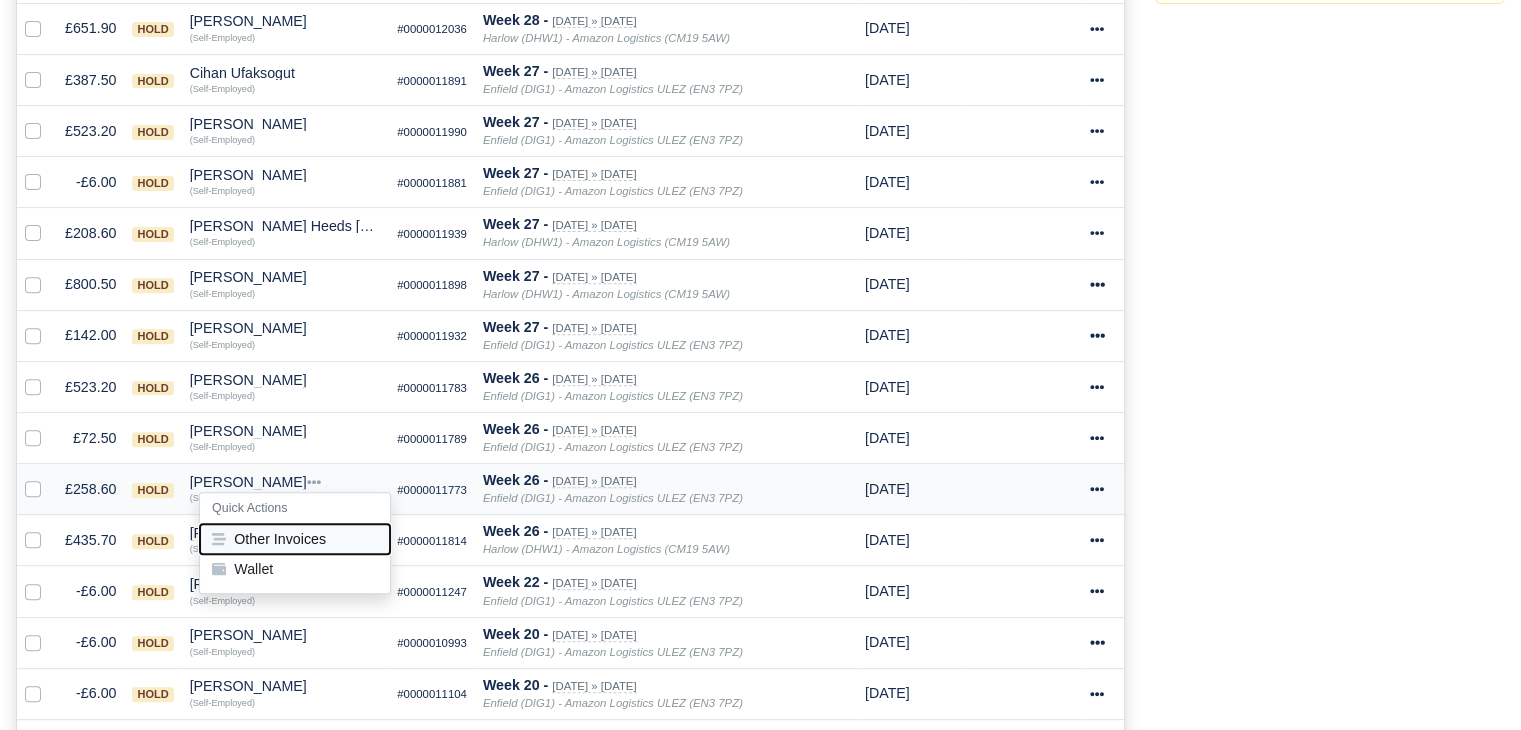 click on "Other Invoices" at bounding box center (295, 539) 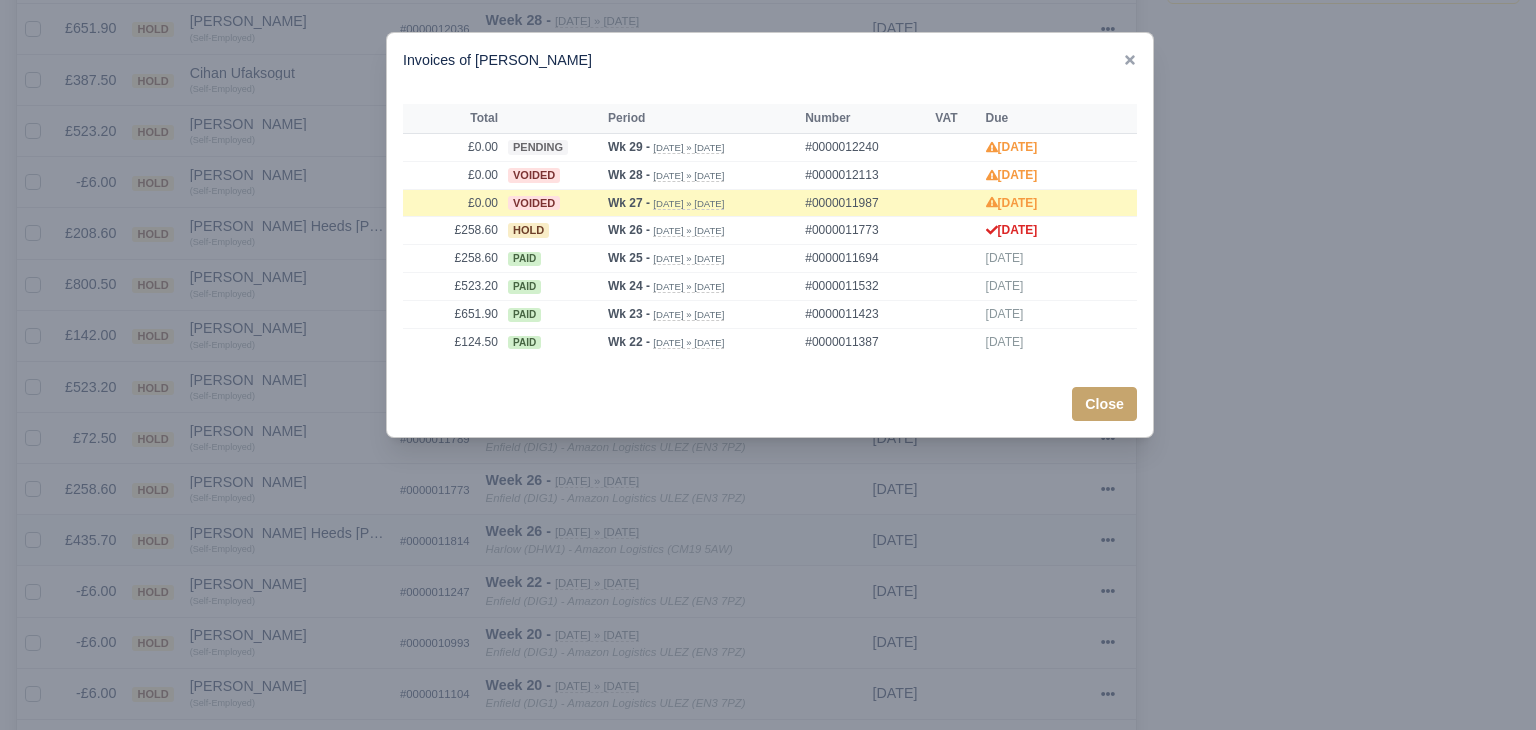 click at bounding box center [768, 365] 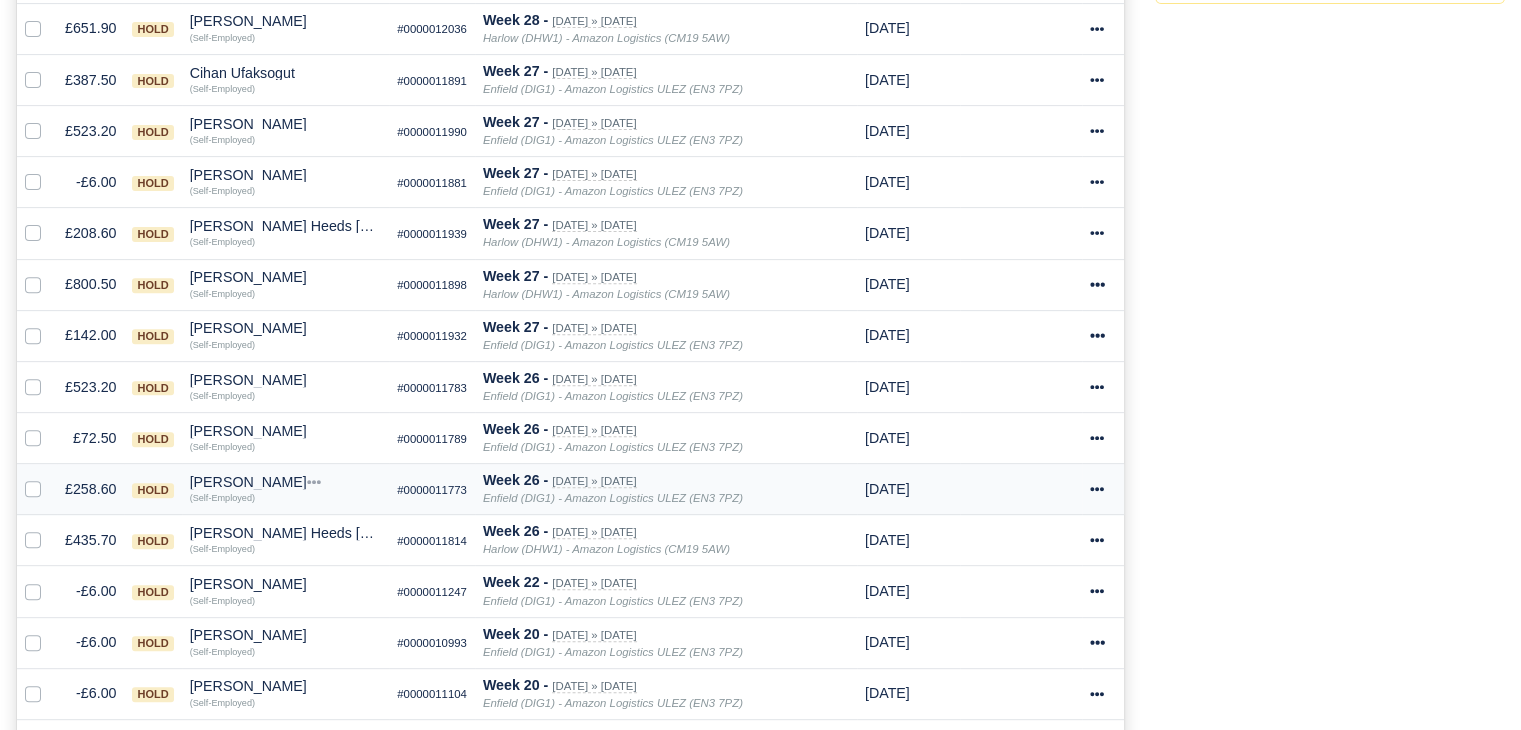 click on "[PERSON_NAME]" at bounding box center [286, 482] 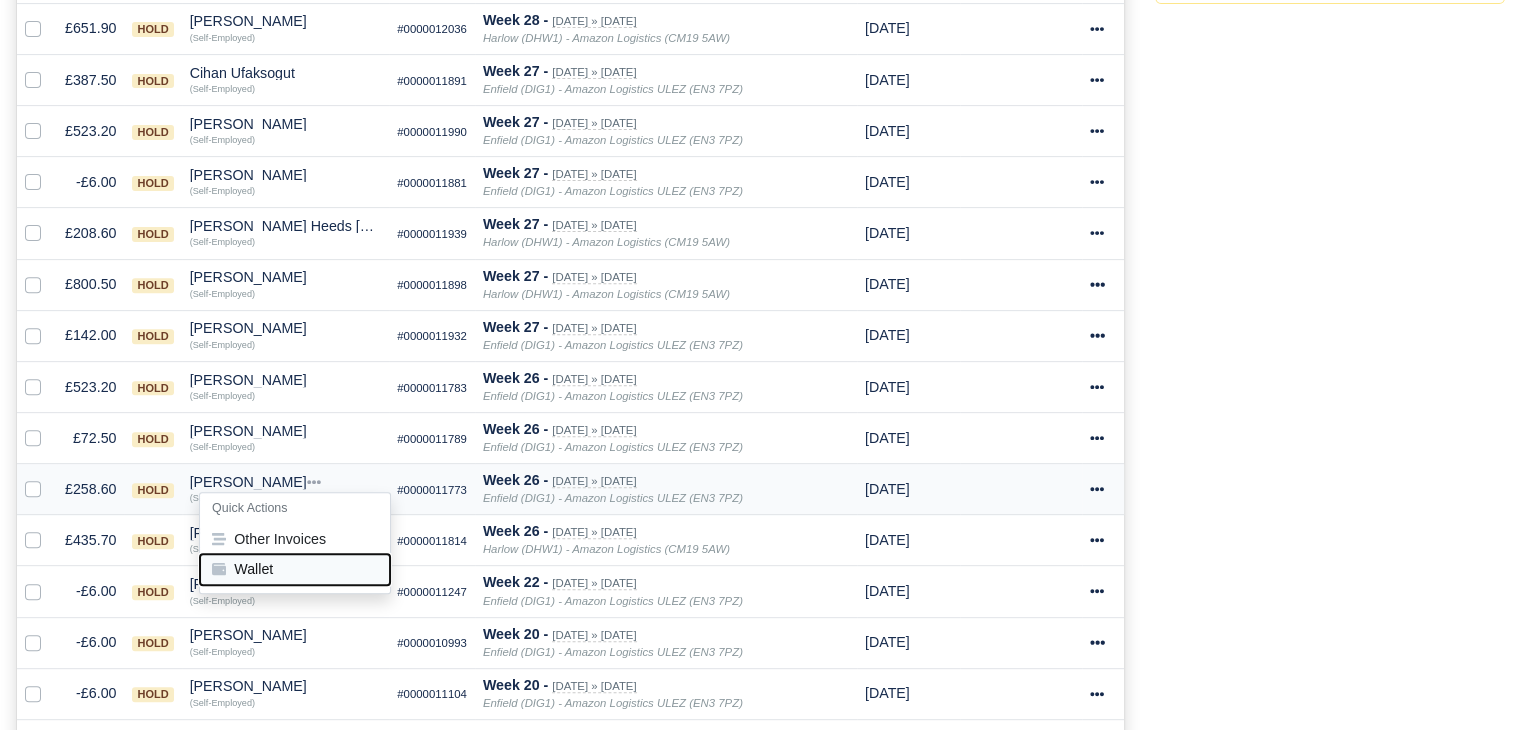 click on "Wallet" at bounding box center (295, 569) 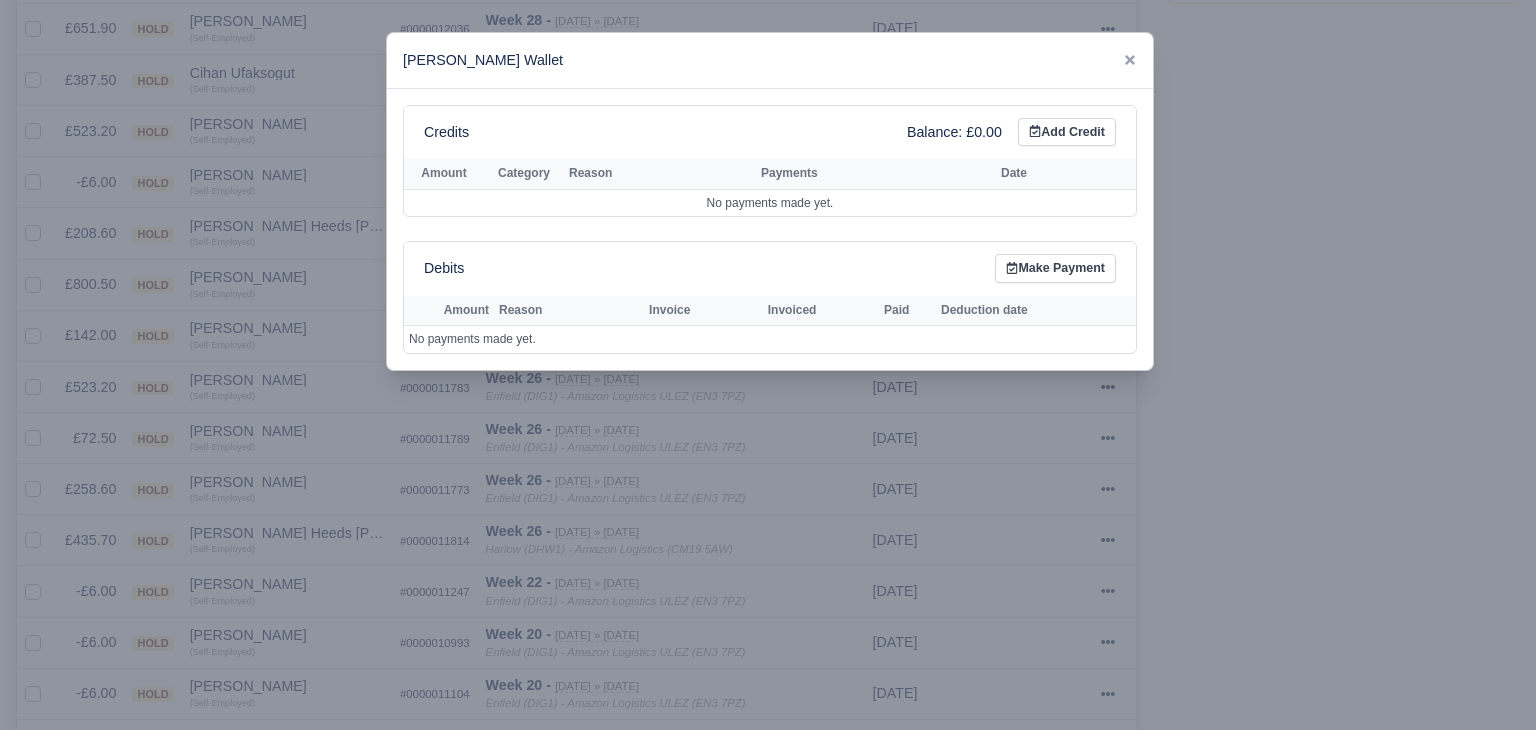 drag, startPoint x: 251, startPoint y: 496, endPoint x: 251, endPoint y: 461, distance: 35 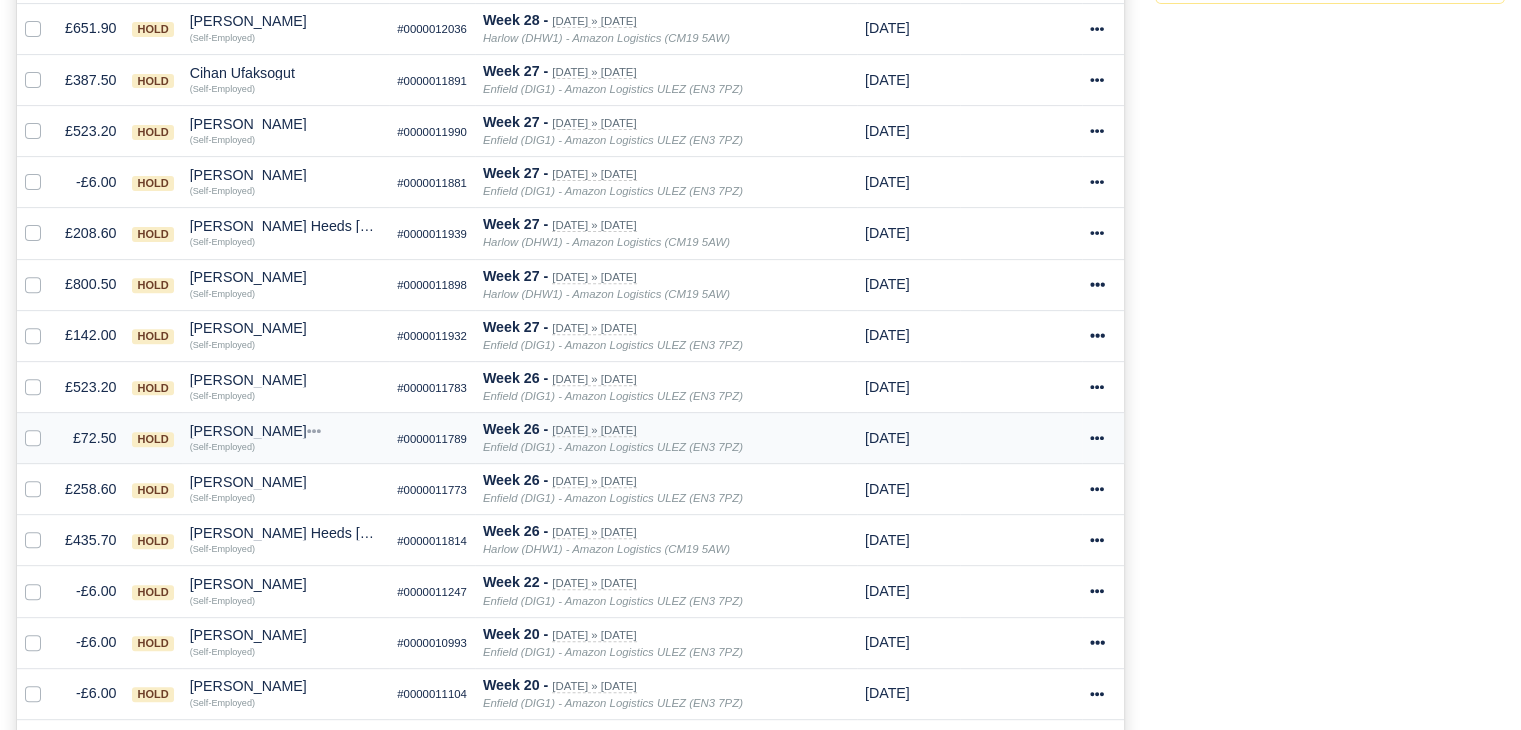 click on "[PERSON_NAME]" at bounding box center [286, 431] 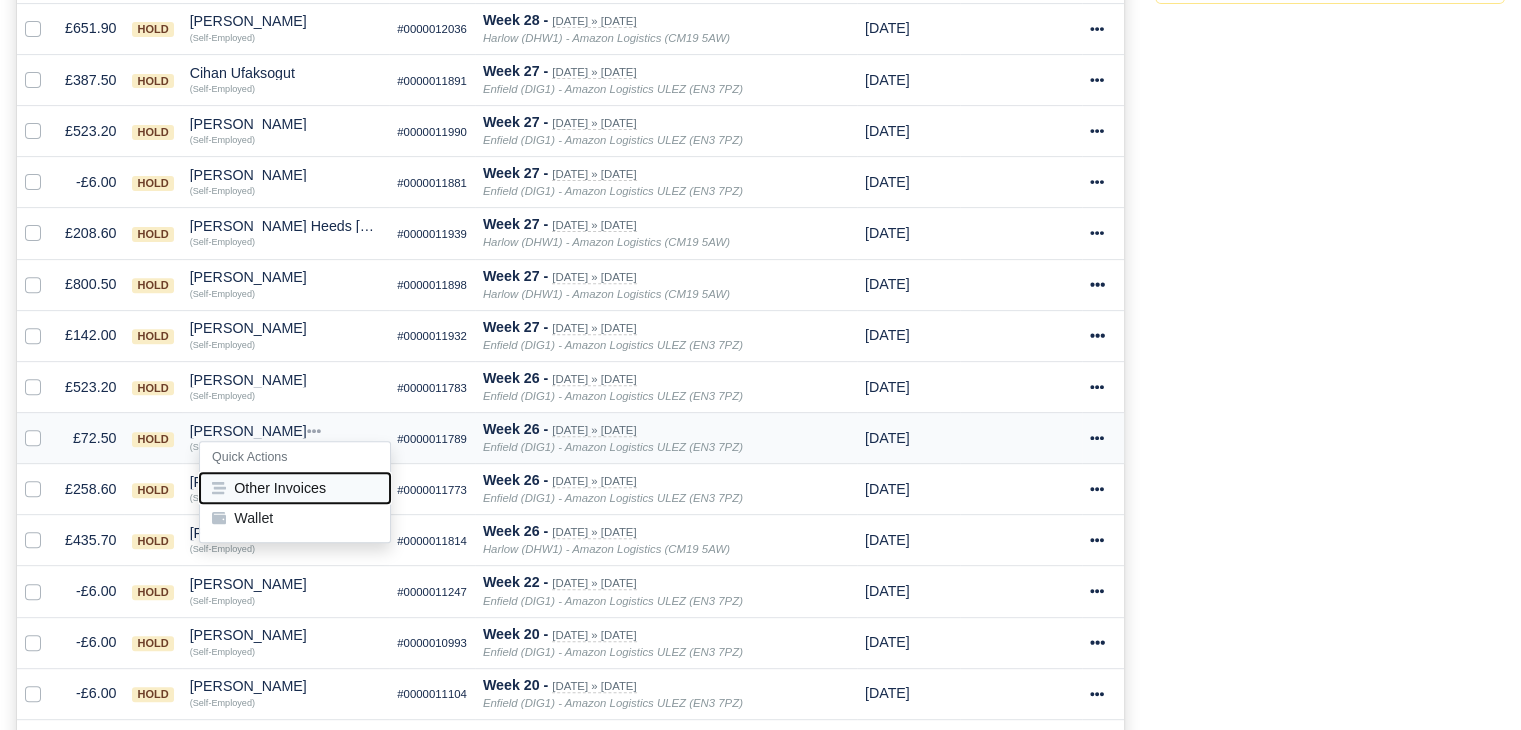 click on "Other Invoices" at bounding box center [295, 488] 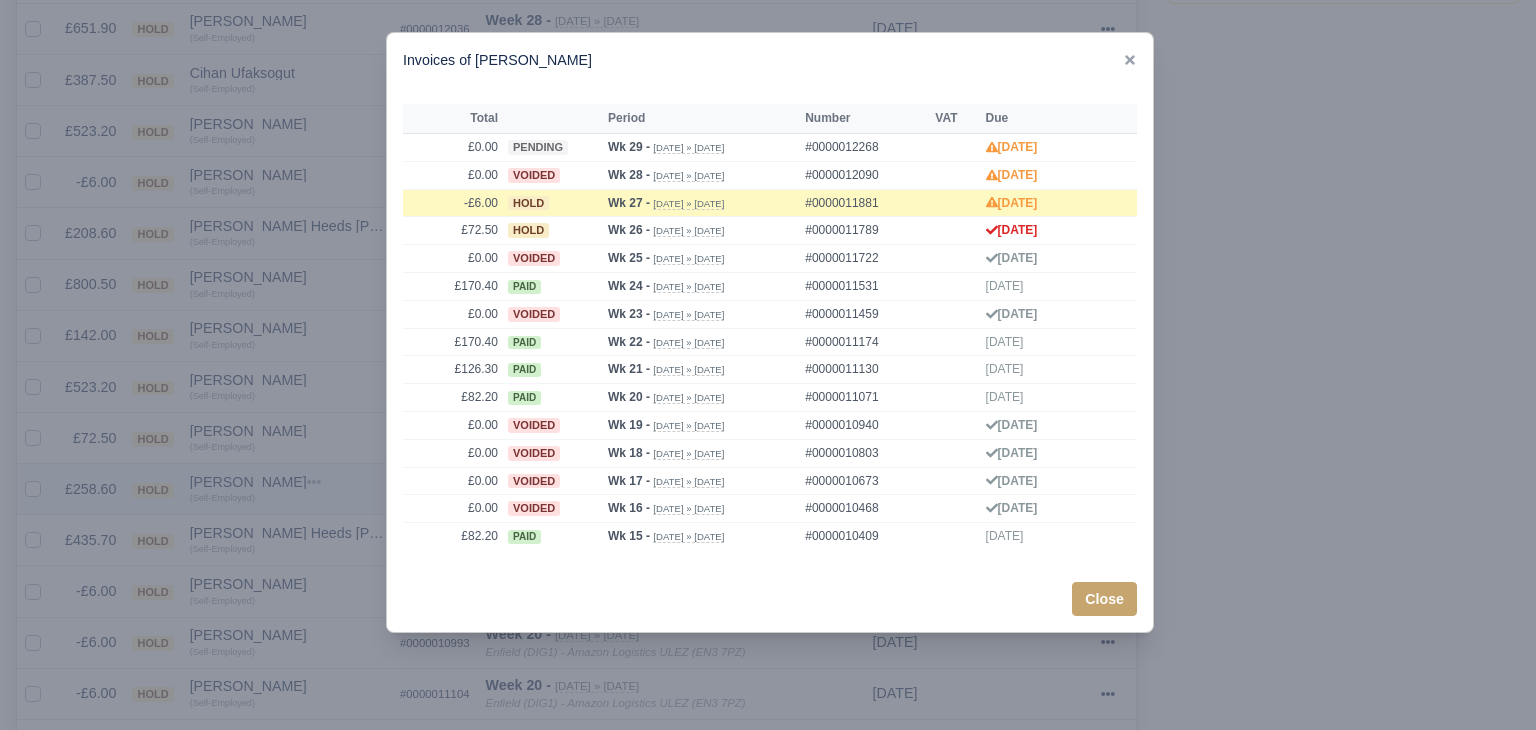 click at bounding box center (768, 365) 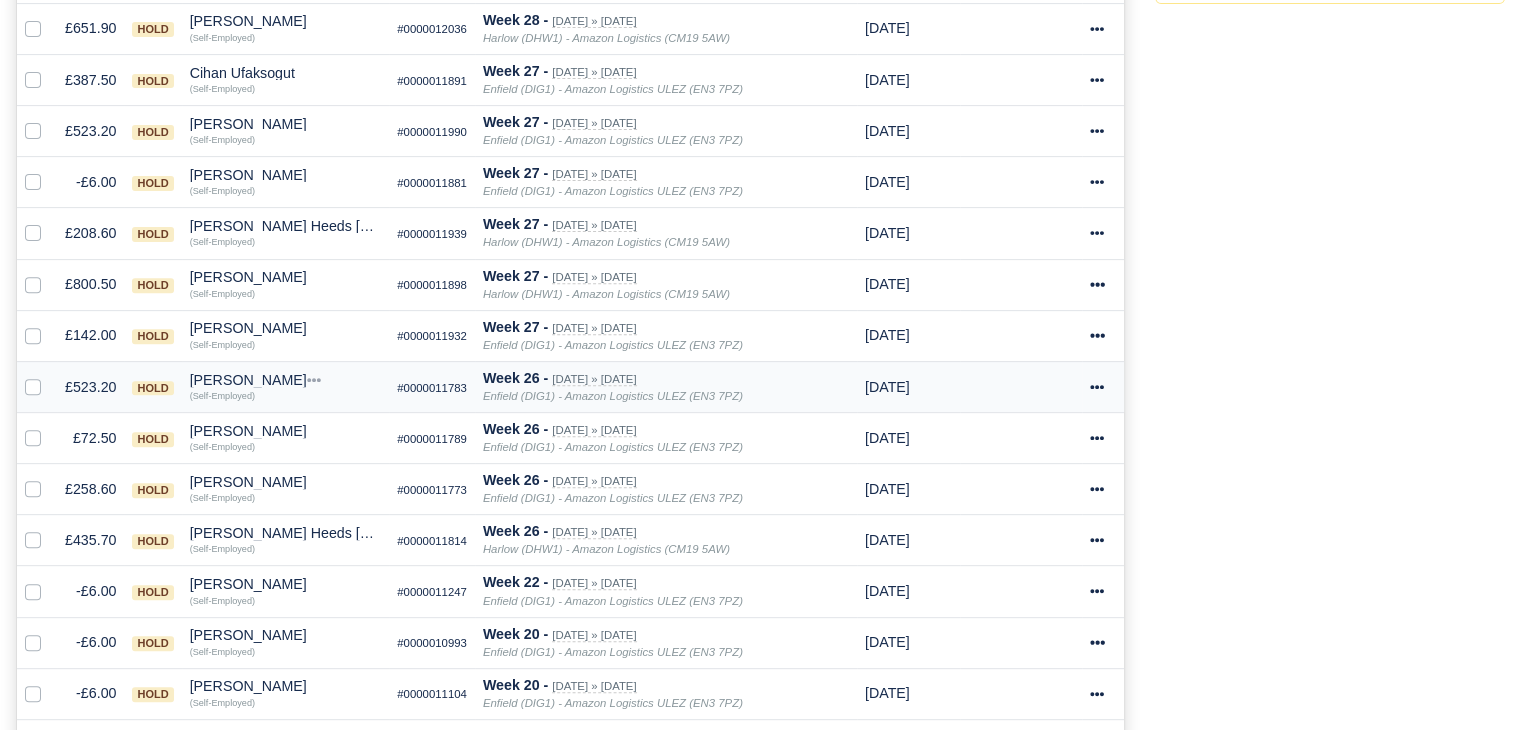 click on "[PERSON_NAME]" at bounding box center (286, 380) 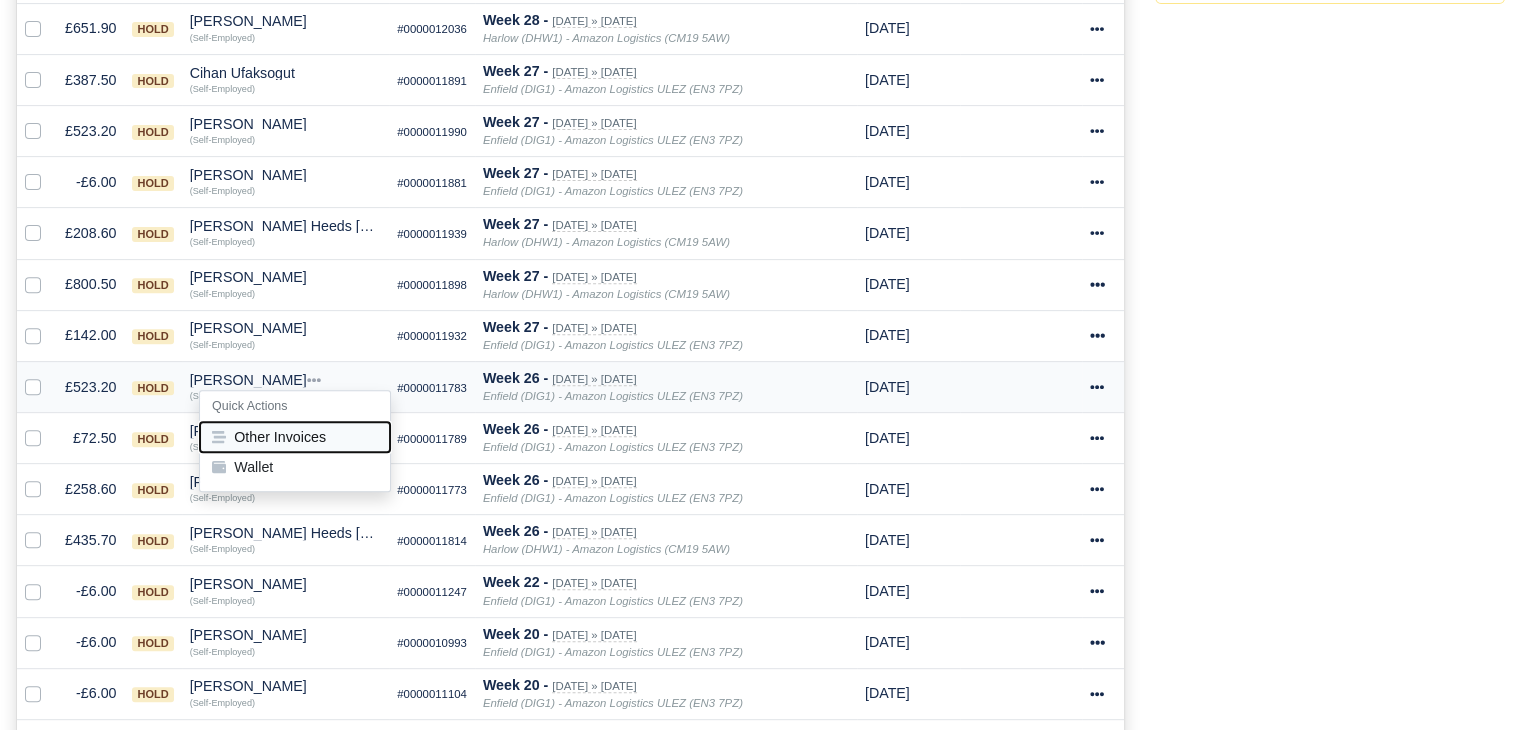 click on "Other Invoices" at bounding box center (295, 436) 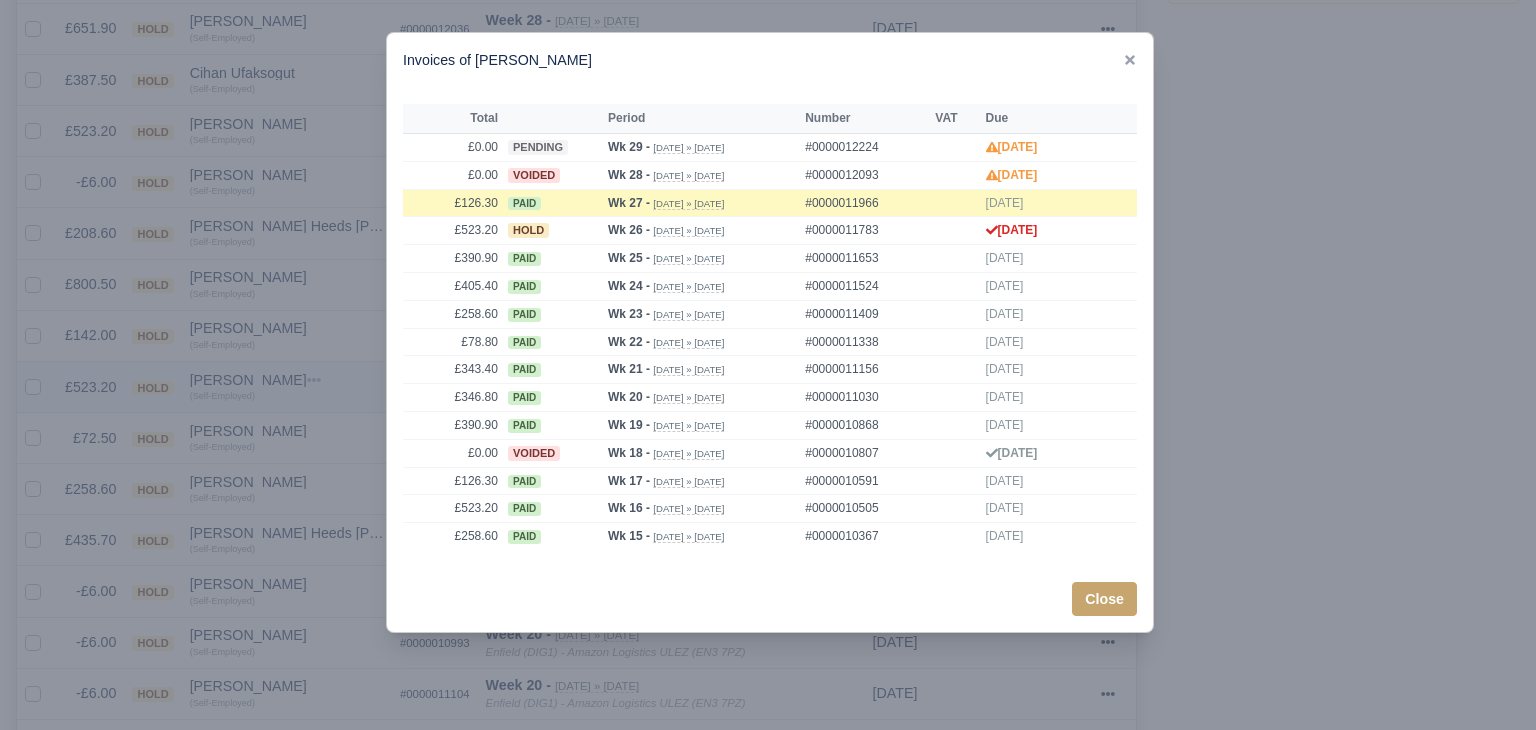 click at bounding box center (768, 365) 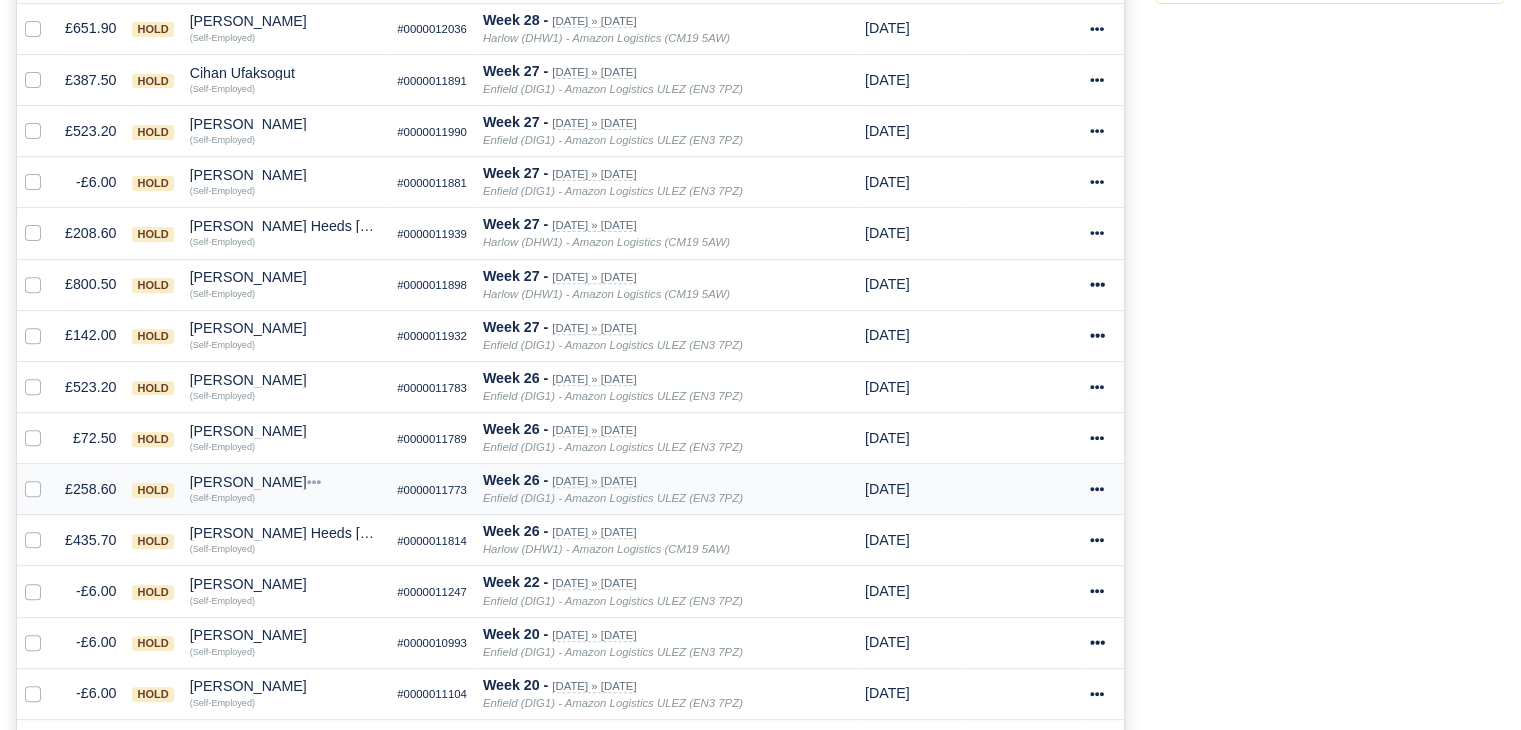 click on "[PERSON_NAME]" at bounding box center (286, 482) 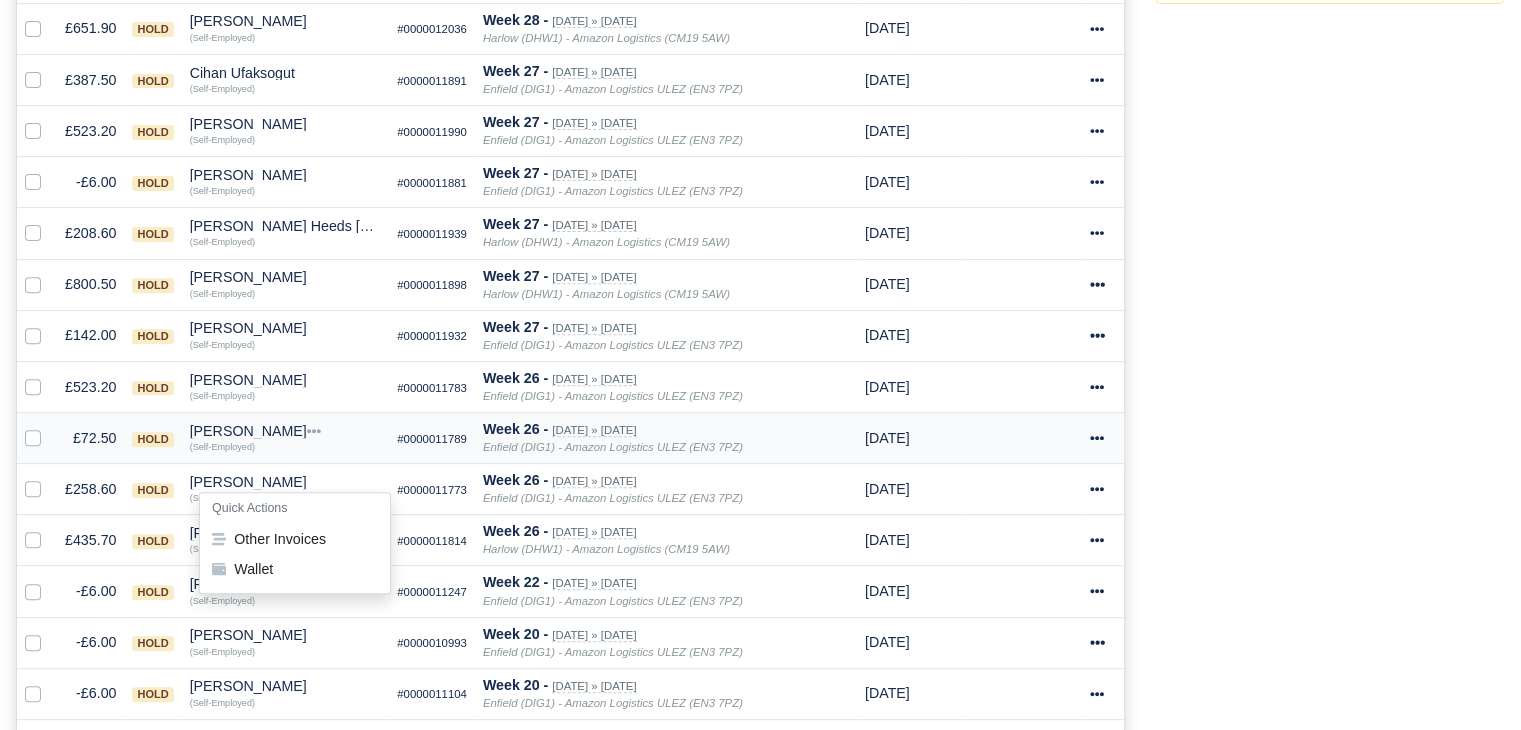 click on "[PERSON_NAME]" at bounding box center [286, 431] 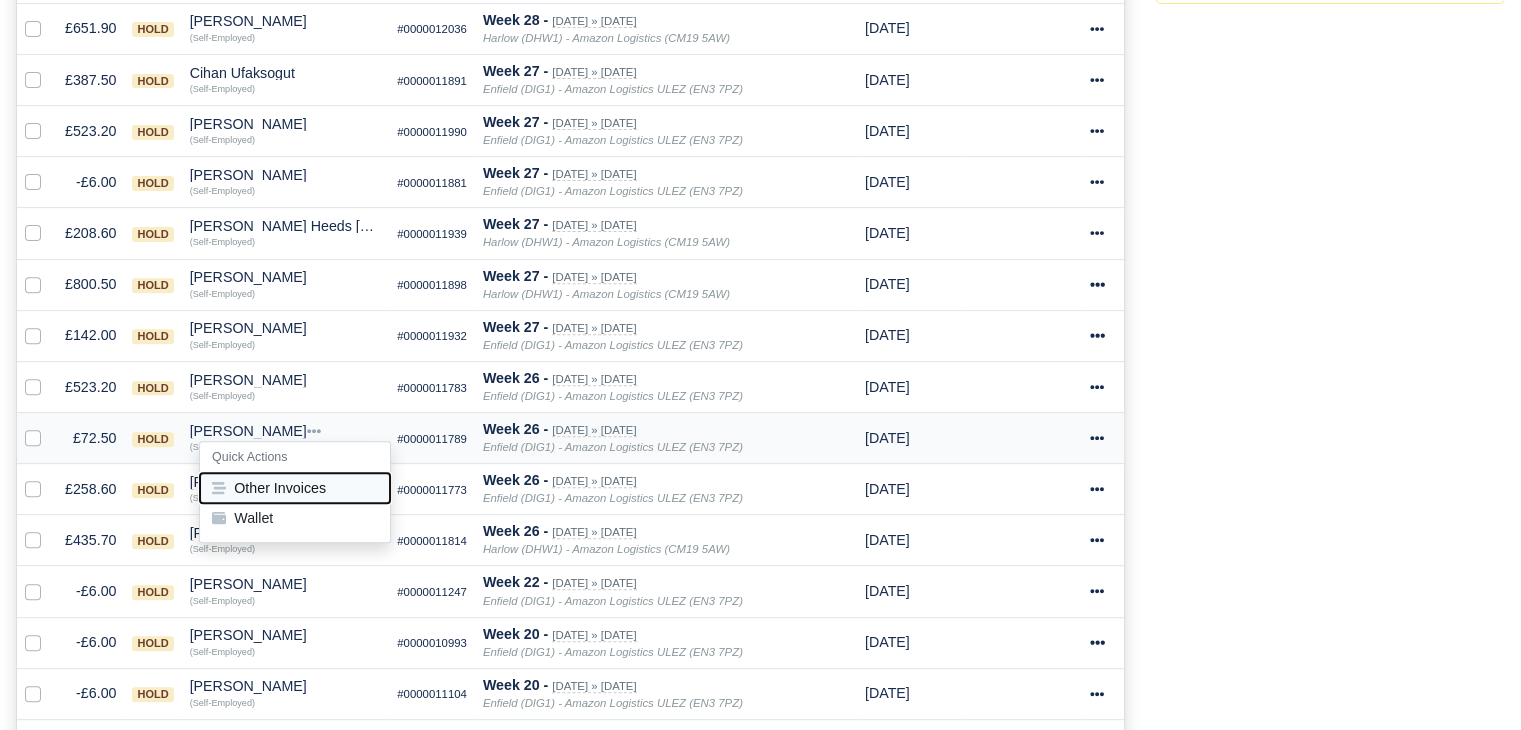 click on "Other Invoices" at bounding box center [295, 488] 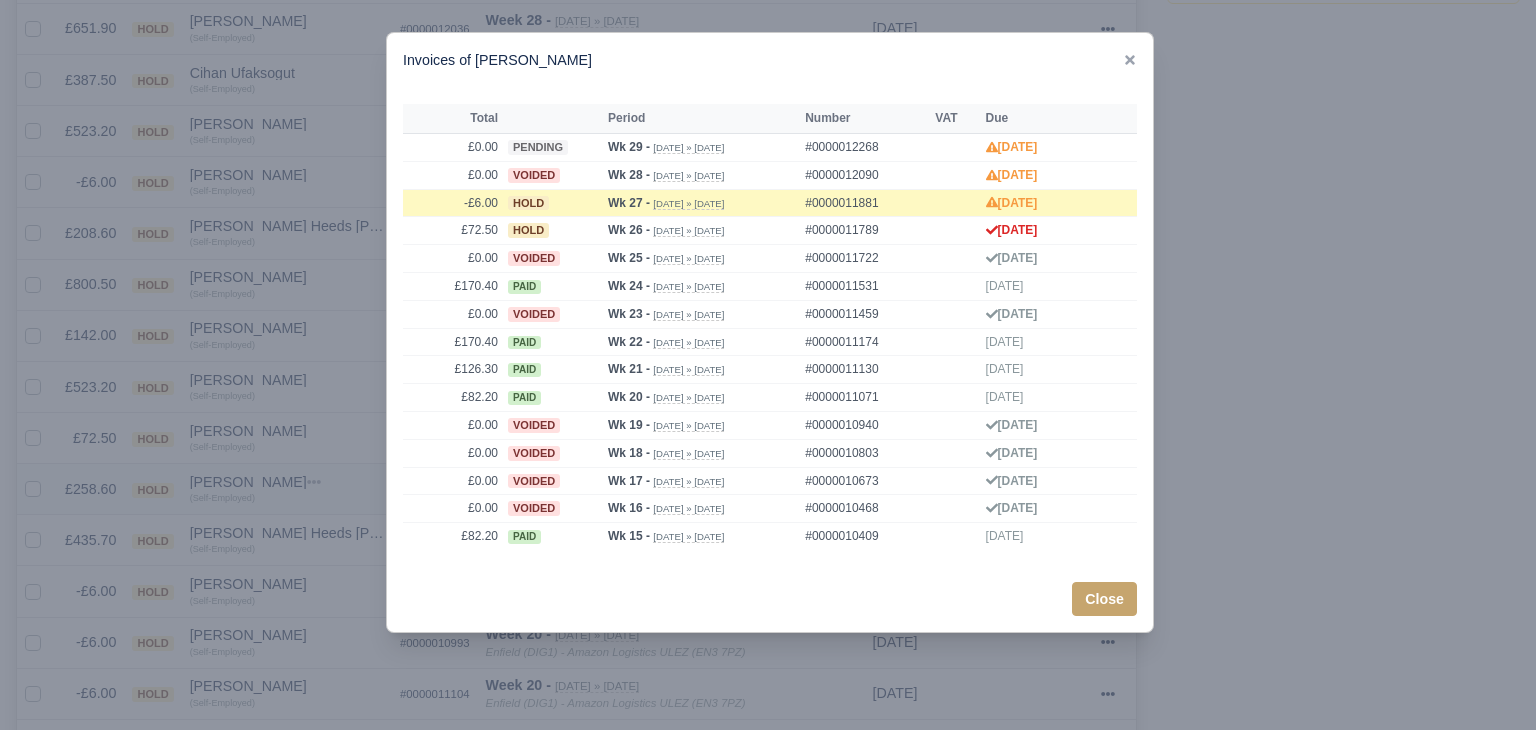 click at bounding box center [768, 365] 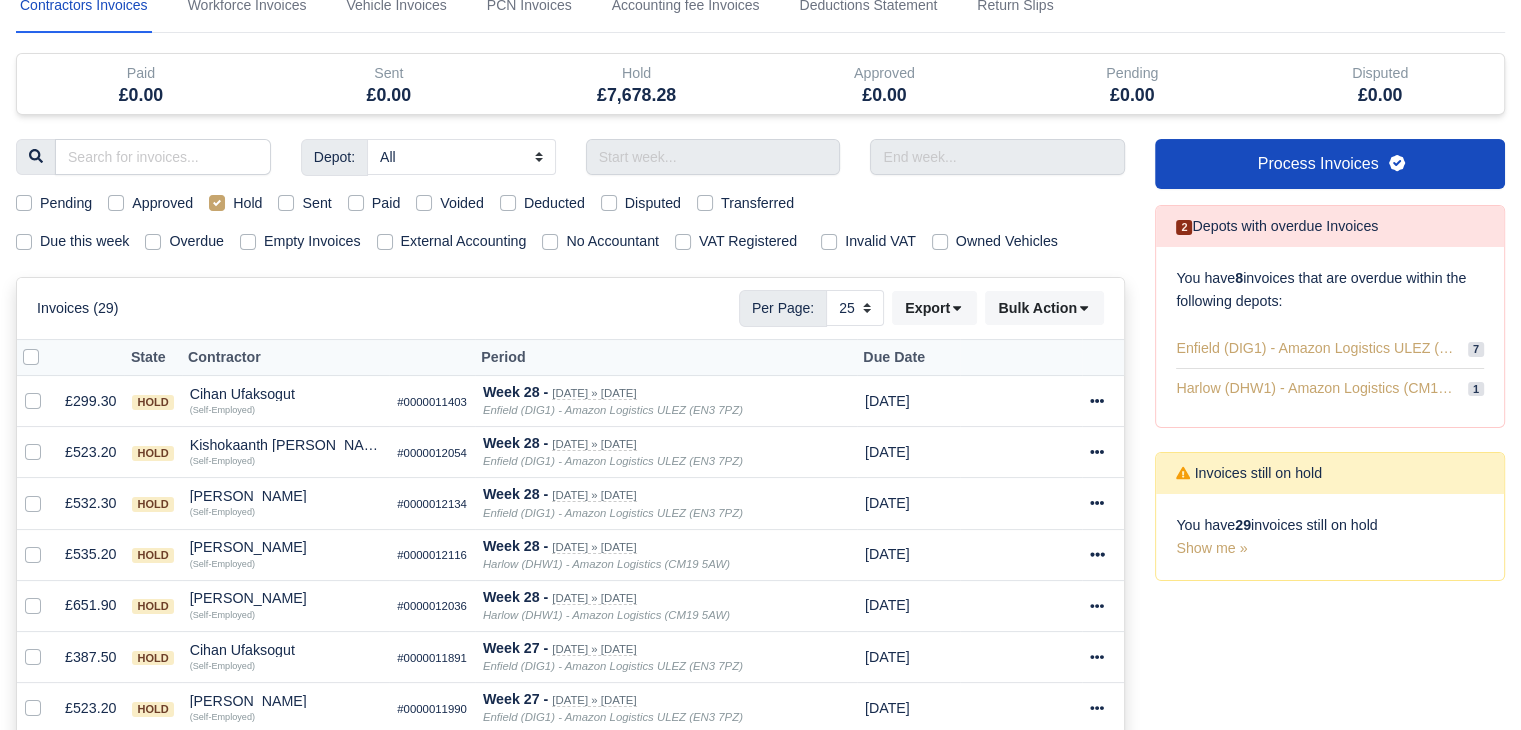 scroll, scrollTop: 0, scrollLeft: 0, axis: both 